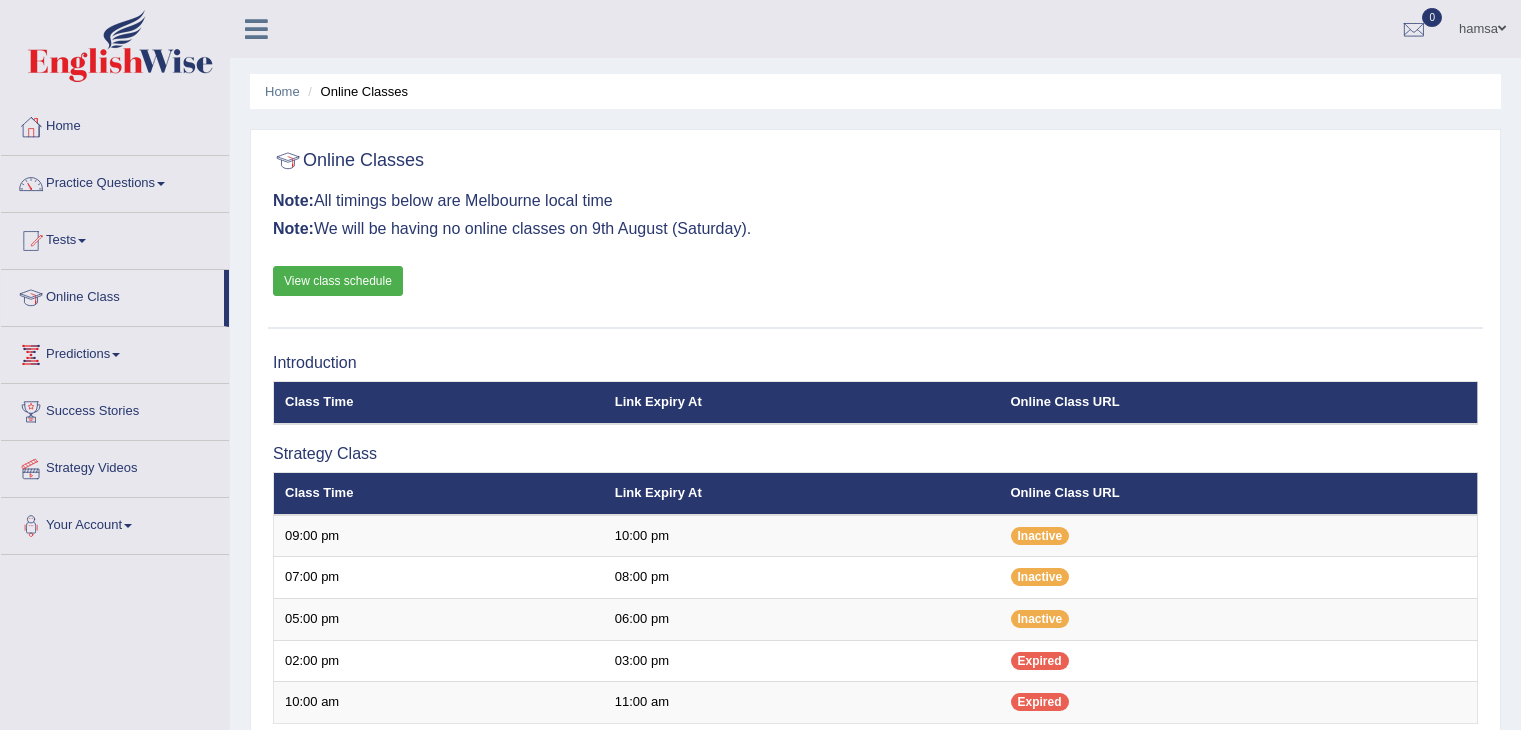 scroll, scrollTop: 0, scrollLeft: 0, axis: both 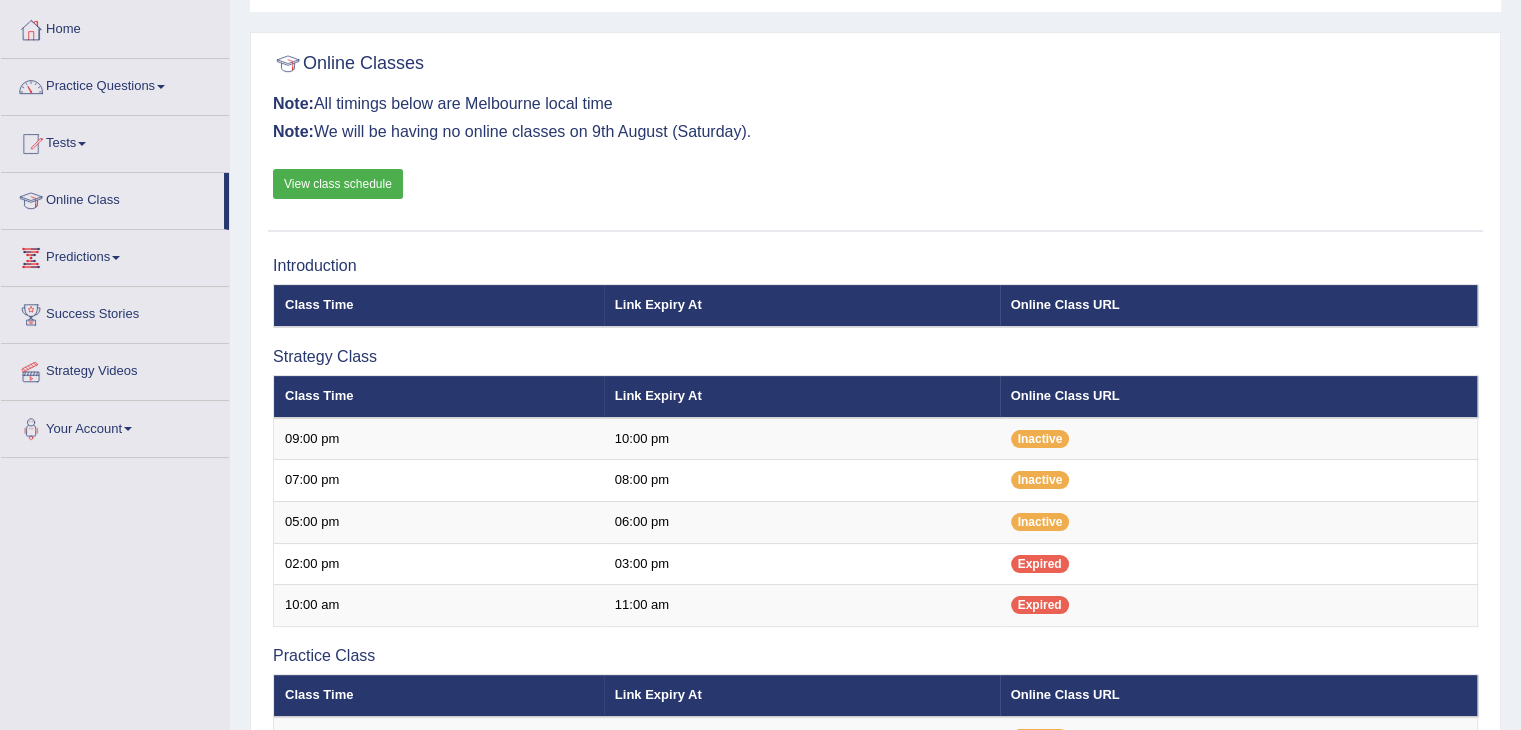 drag, startPoint x: 1524, startPoint y: 245, endPoint x: 1532, endPoint y: 294, distance: 49.648766 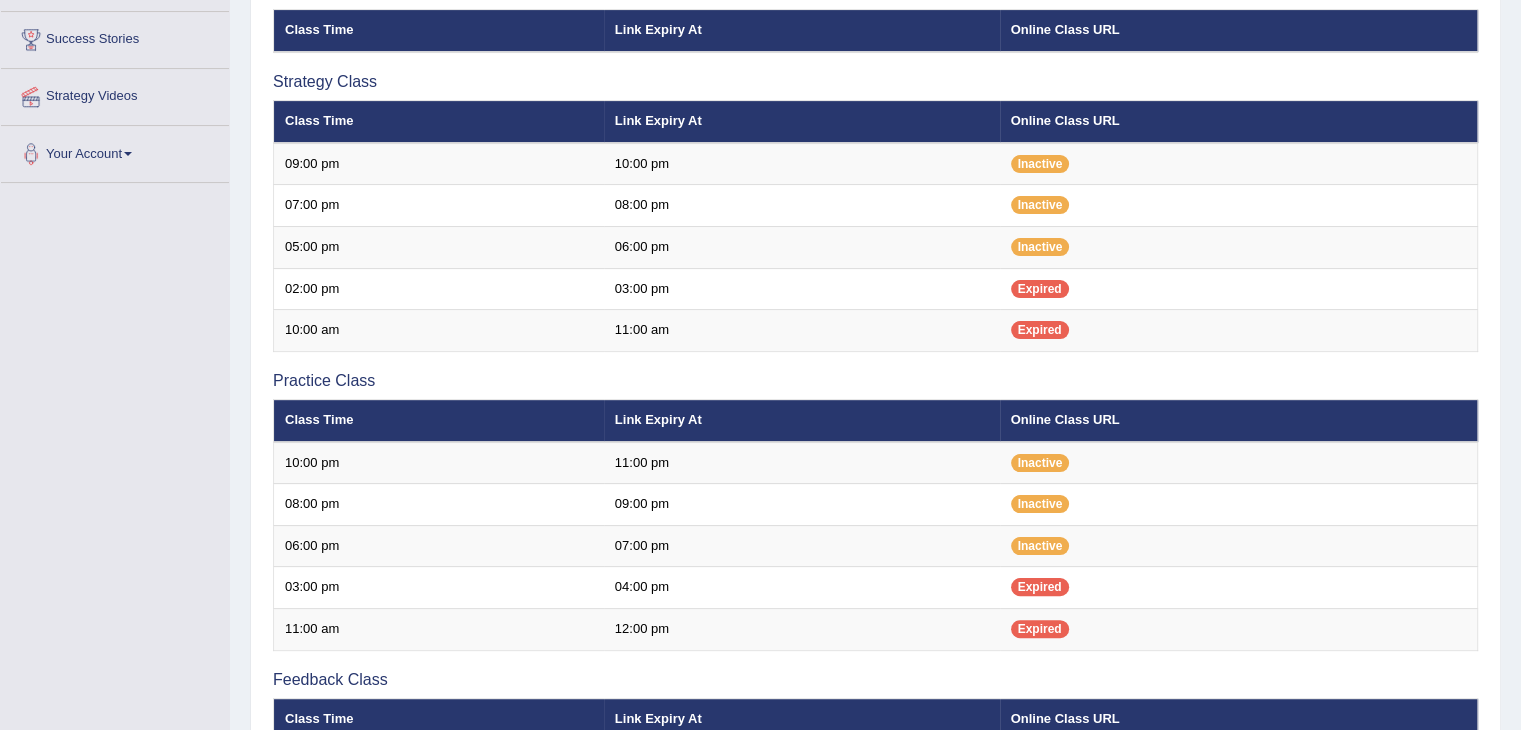 scroll, scrollTop: 370, scrollLeft: 0, axis: vertical 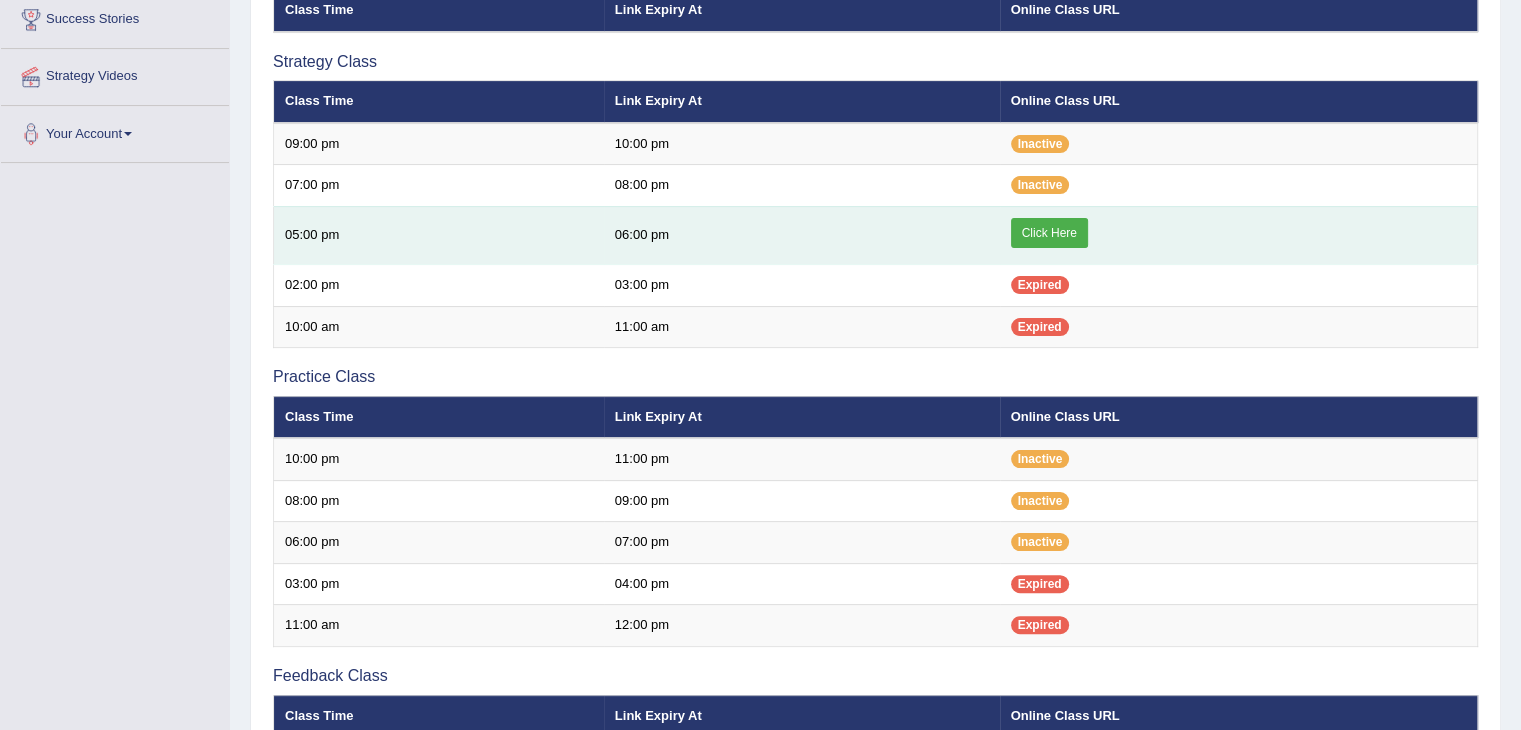 click on "Click Here" at bounding box center (1049, 233) 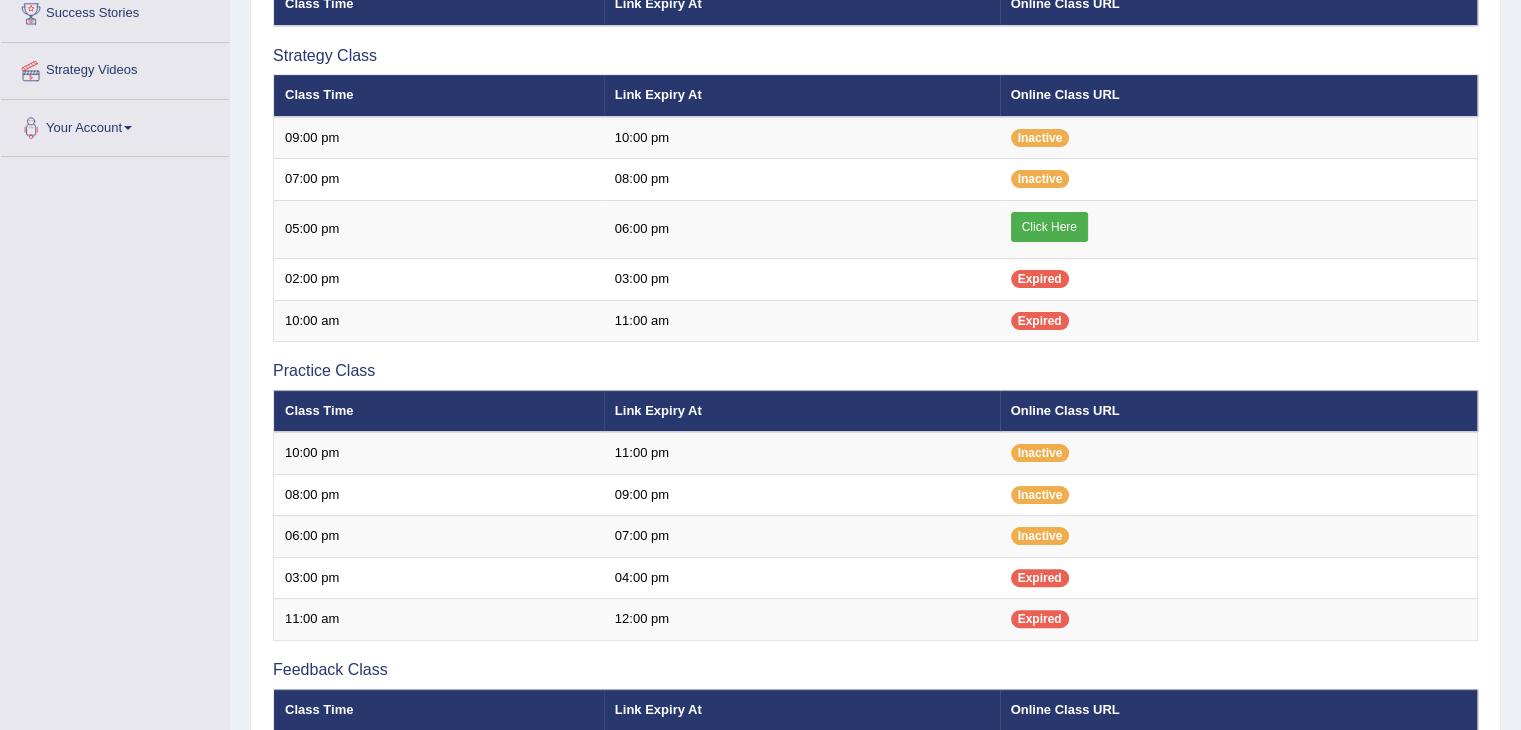scroll, scrollTop: 398, scrollLeft: 0, axis: vertical 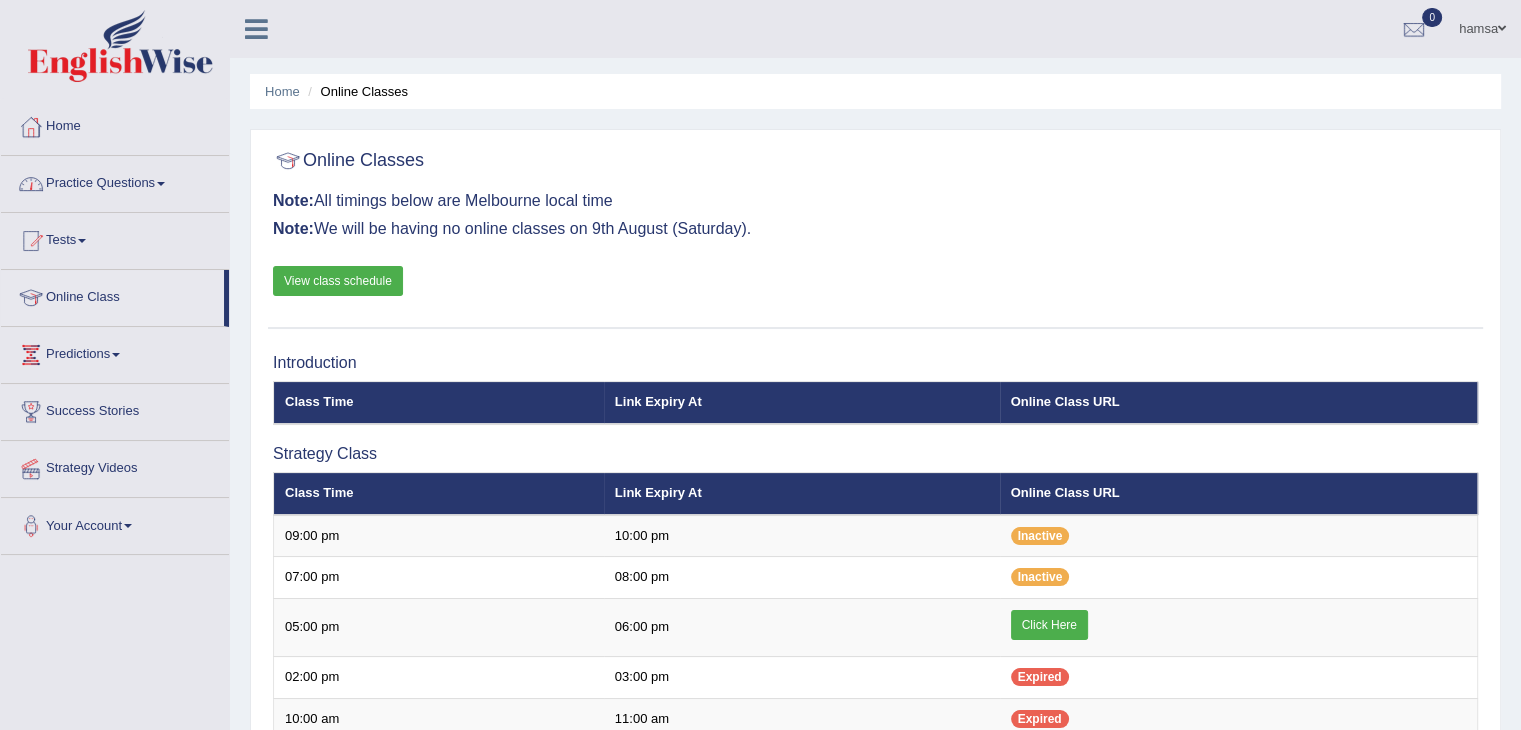click on "Practice Questions" at bounding box center (115, 181) 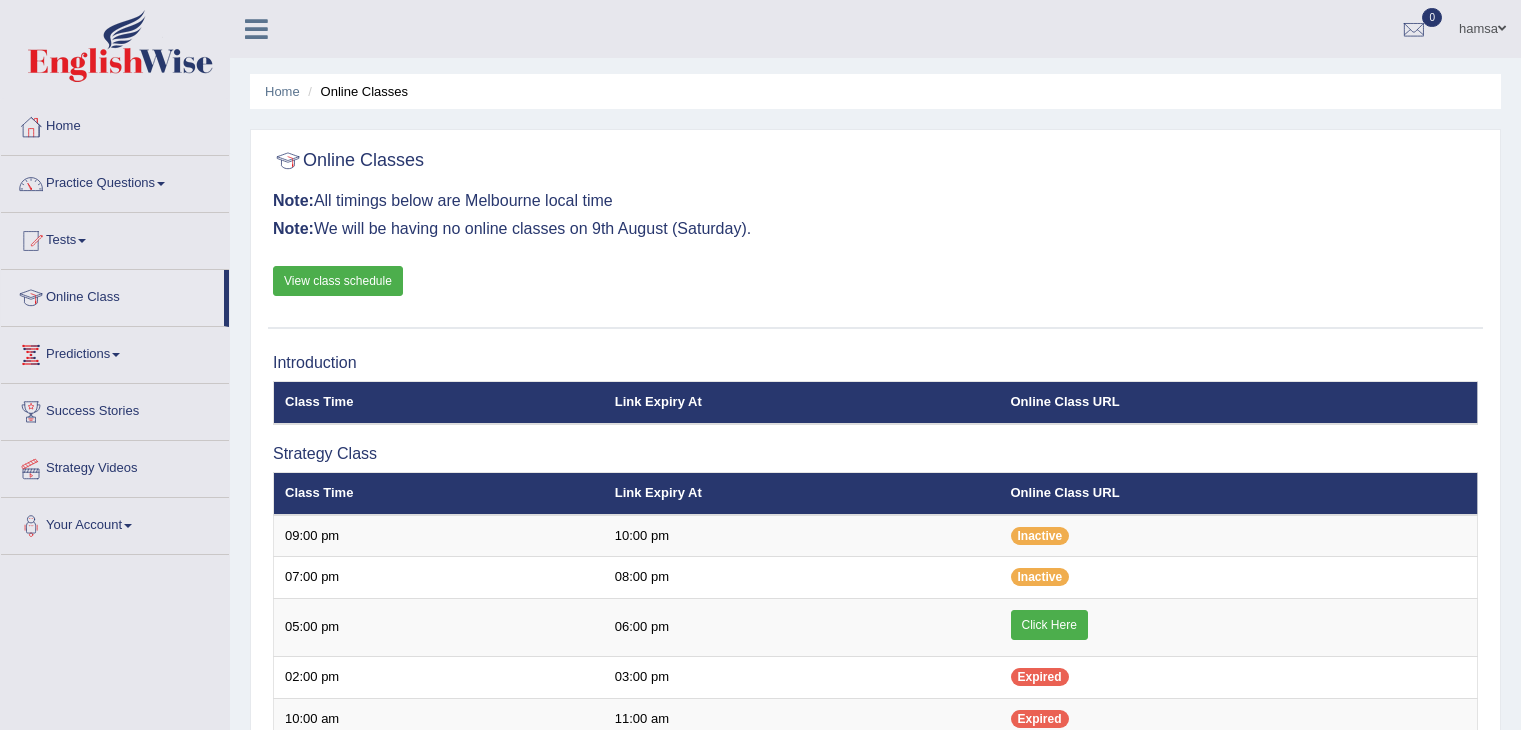 scroll, scrollTop: 0, scrollLeft: 0, axis: both 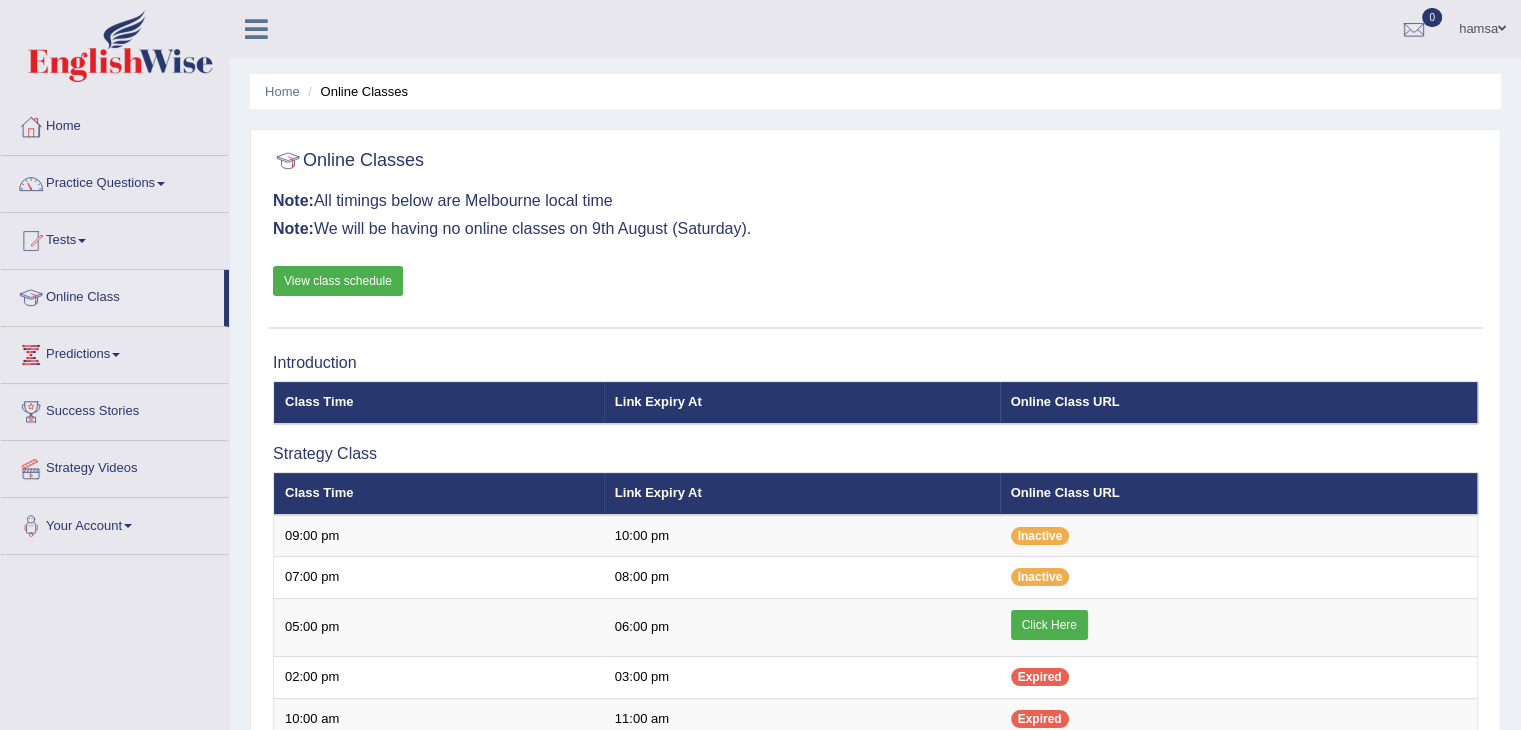 click on "Home" at bounding box center (115, 124) 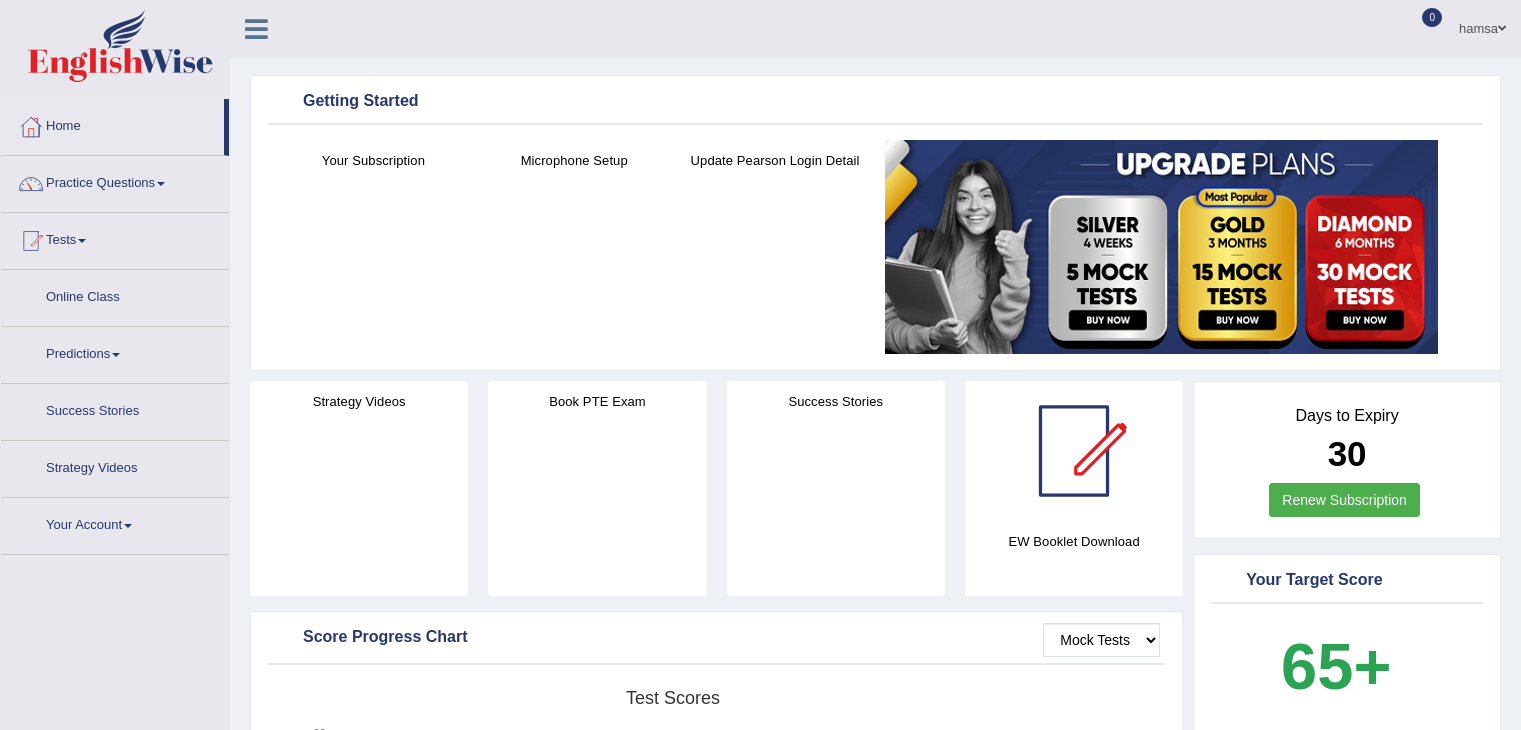 scroll, scrollTop: 0, scrollLeft: 0, axis: both 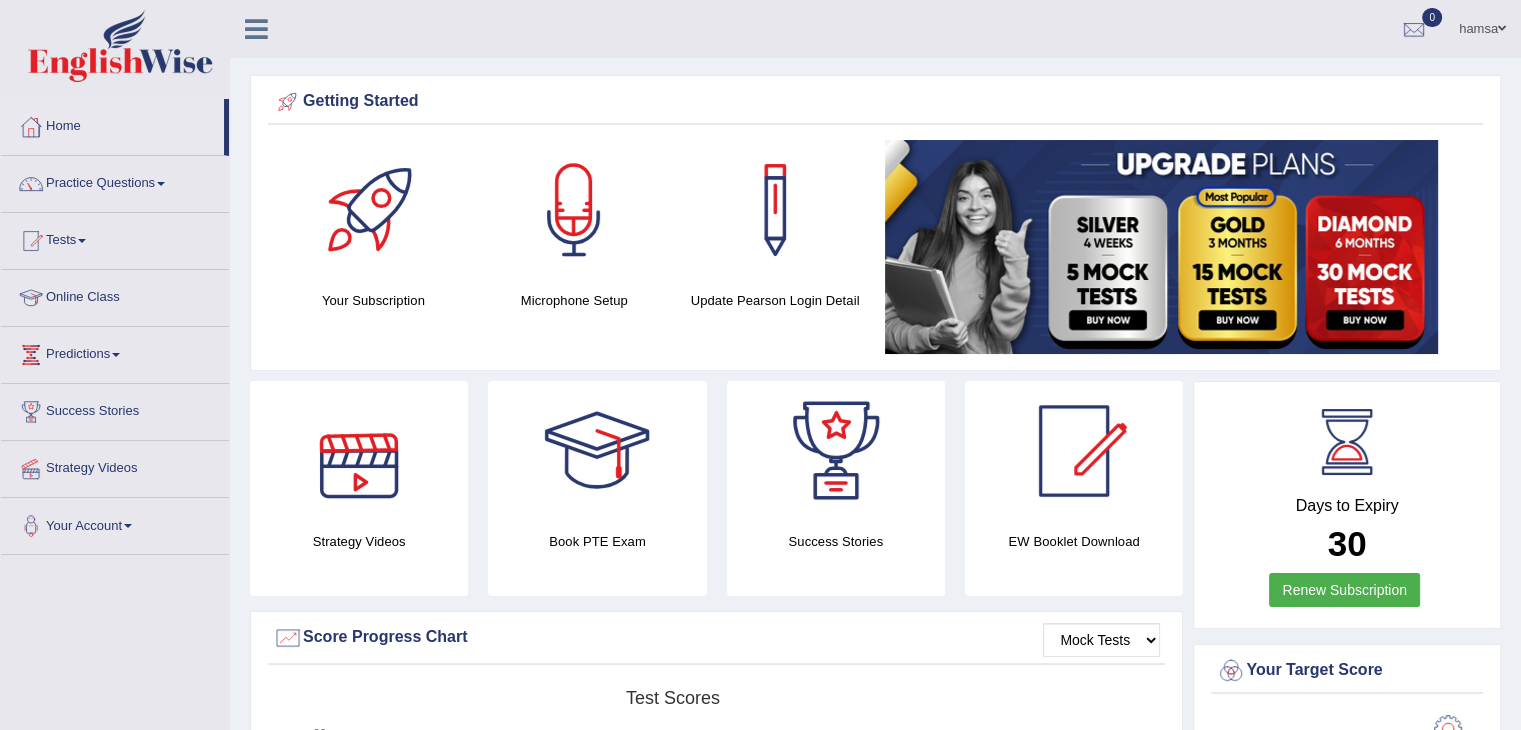 click at bounding box center [359, 451] 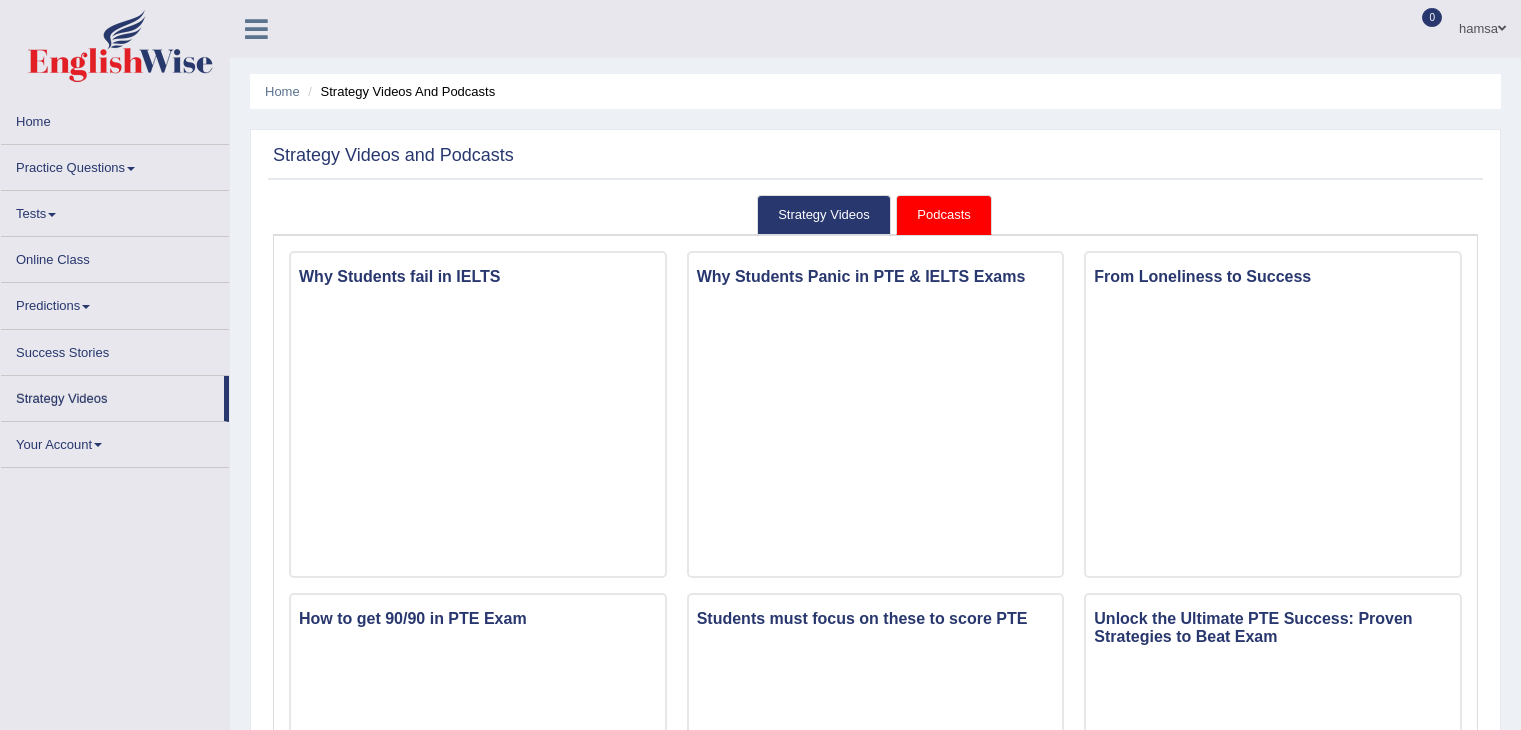 scroll, scrollTop: 0, scrollLeft: 0, axis: both 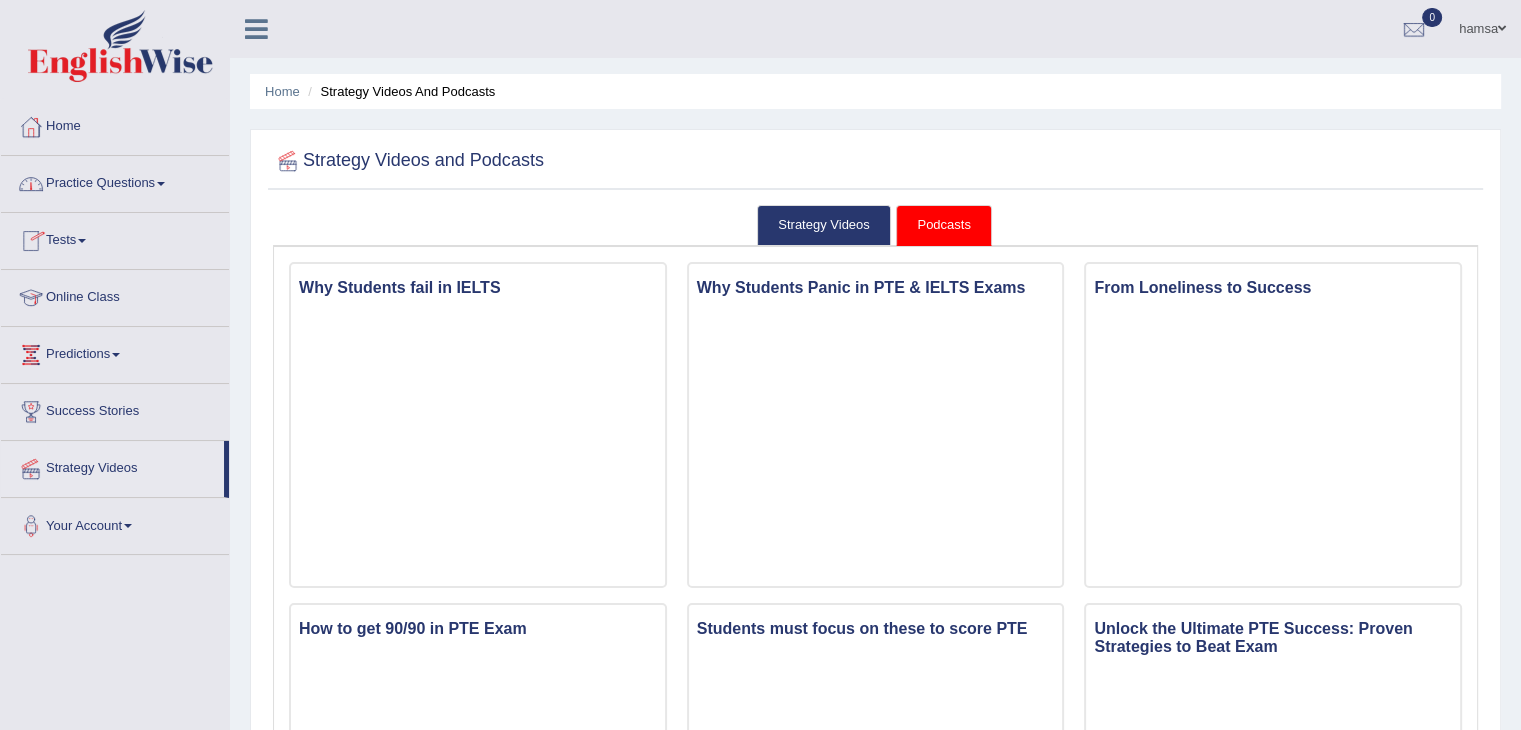 click on "Practice Questions" at bounding box center (115, 181) 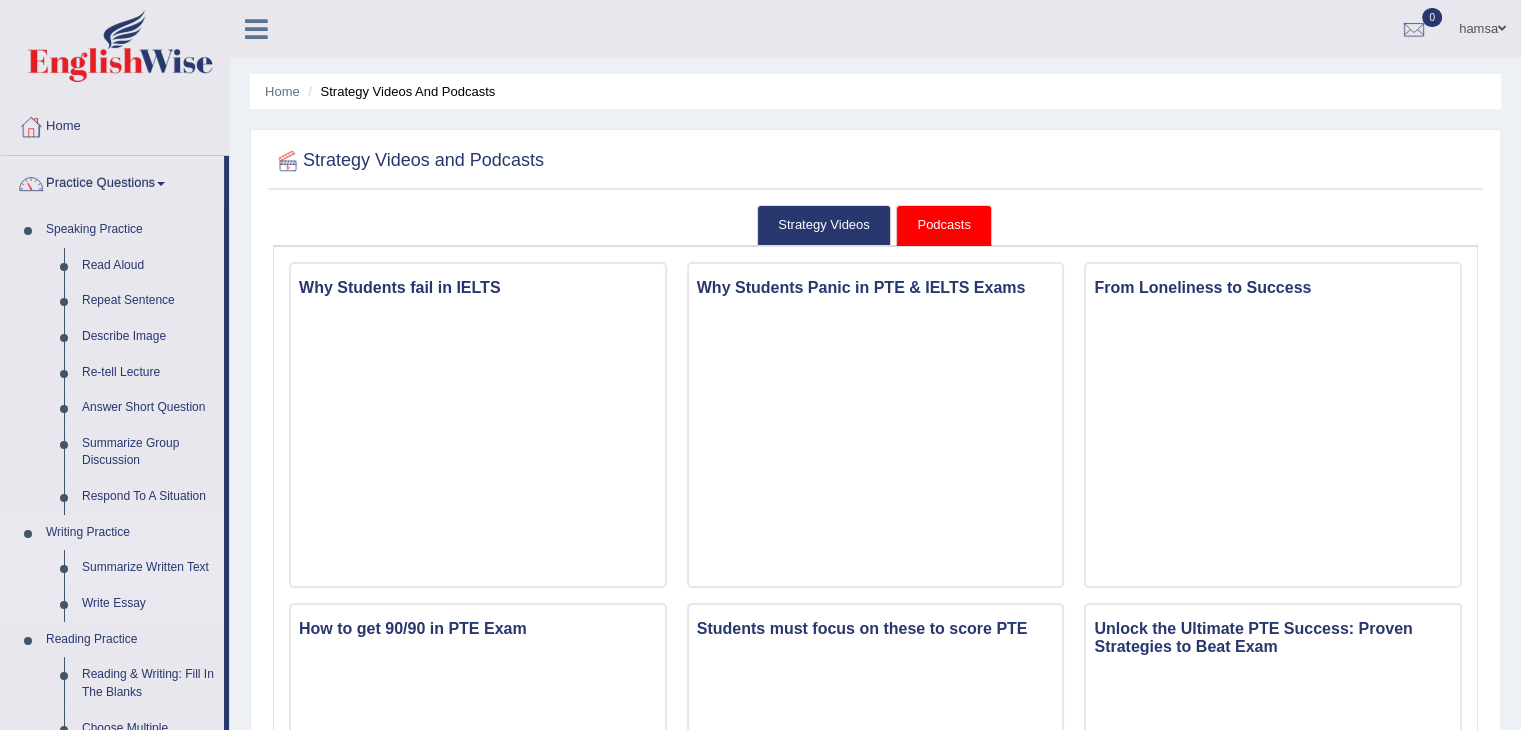 click on "Summarize Written Text" at bounding box center (148, 568) 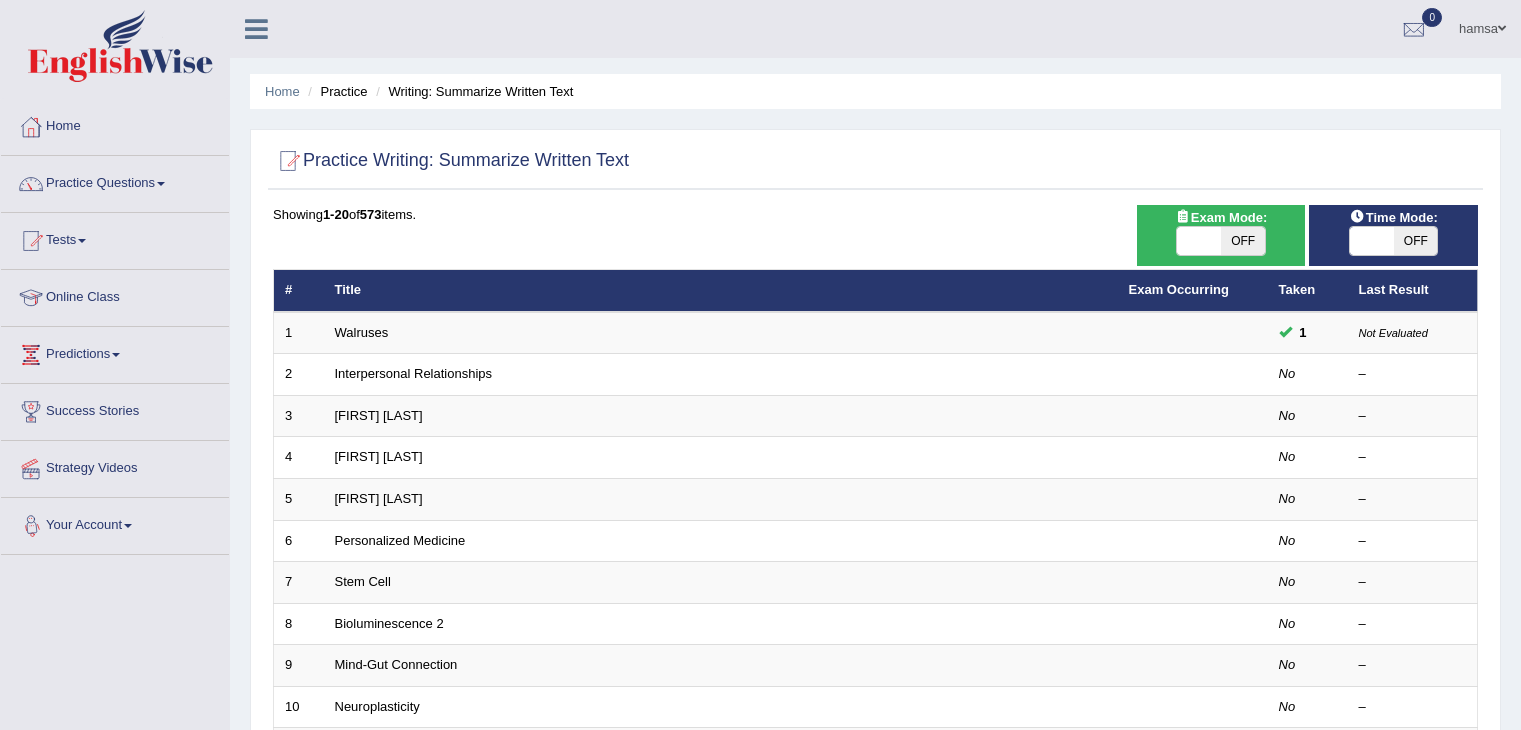 scroll, scrollTop: 0, scrollLeft: 0, axis: both 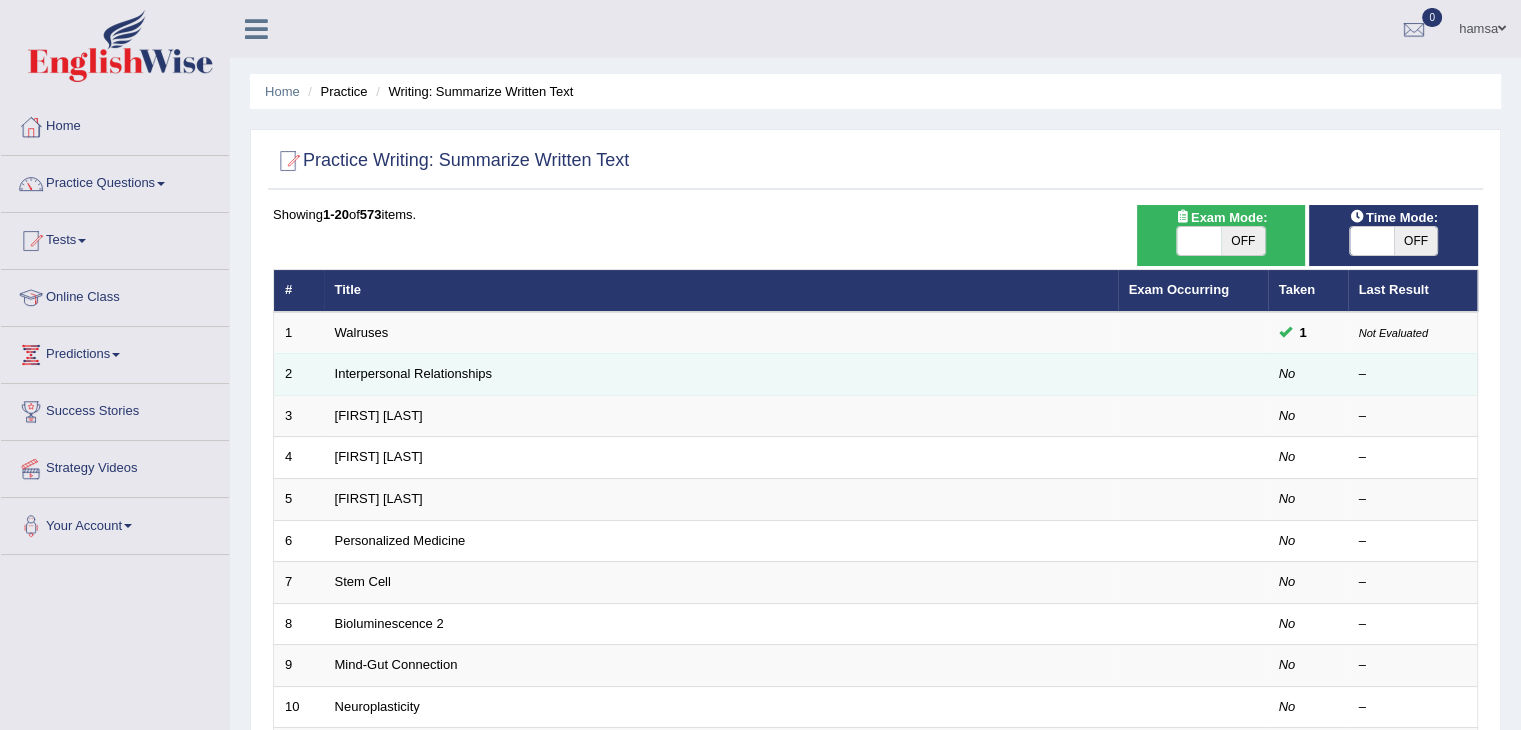 click on "Interpersonal Relationships" at bounding box center (721, 375) 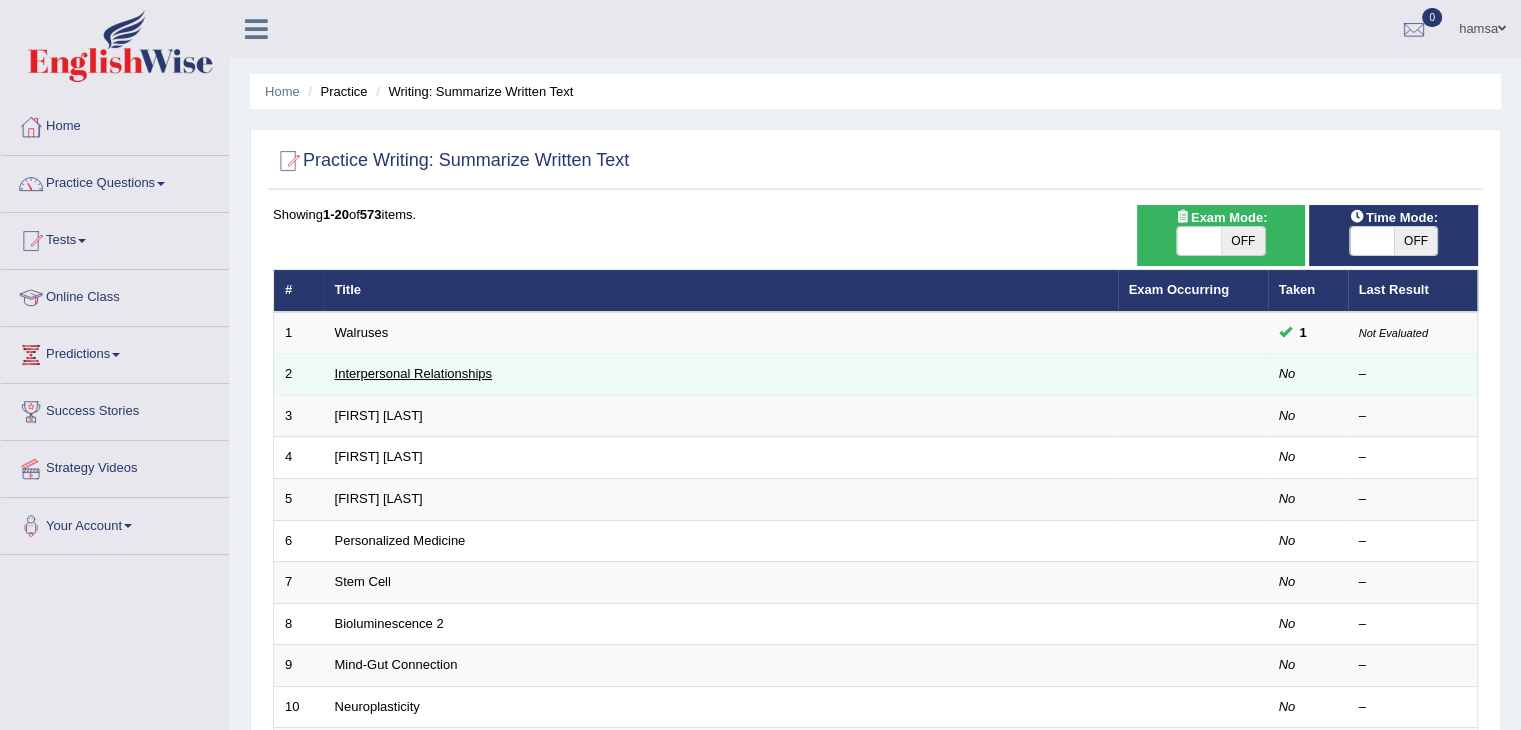 click on "Interpersonal Relationships" at bounding box center [414, 373] 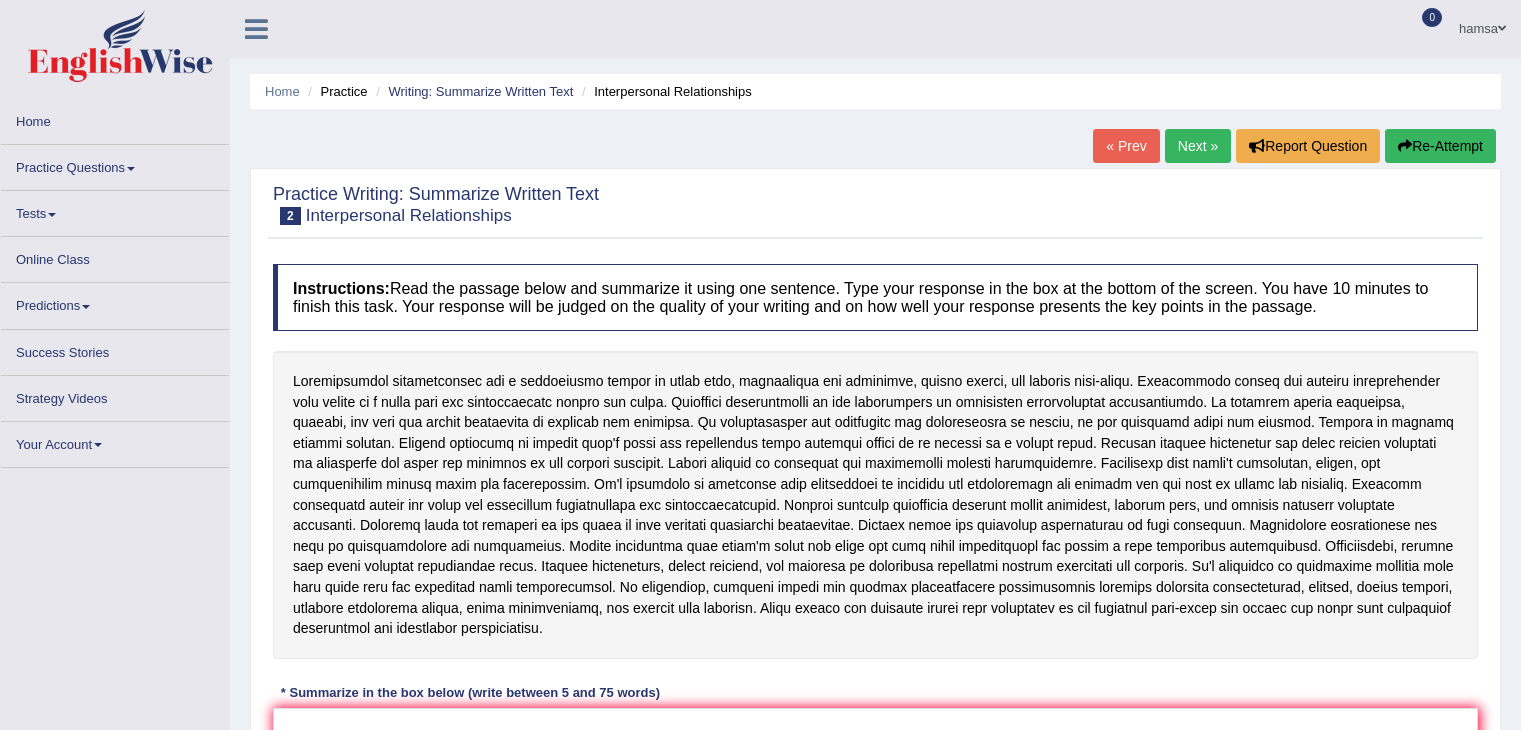scroll, scrollTop: 0, scrollLeft: 0, axis: both 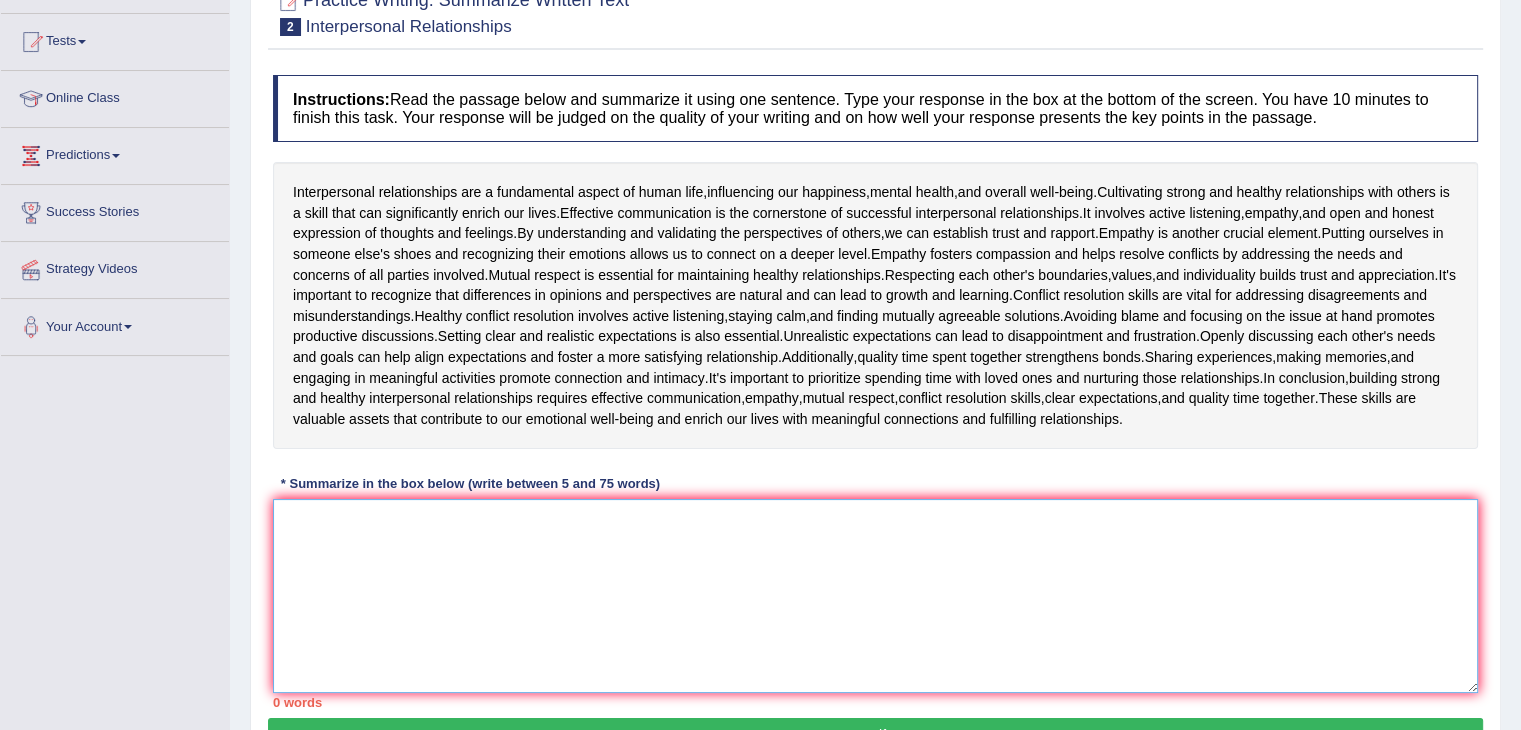 click at bounding box center (875, 596) 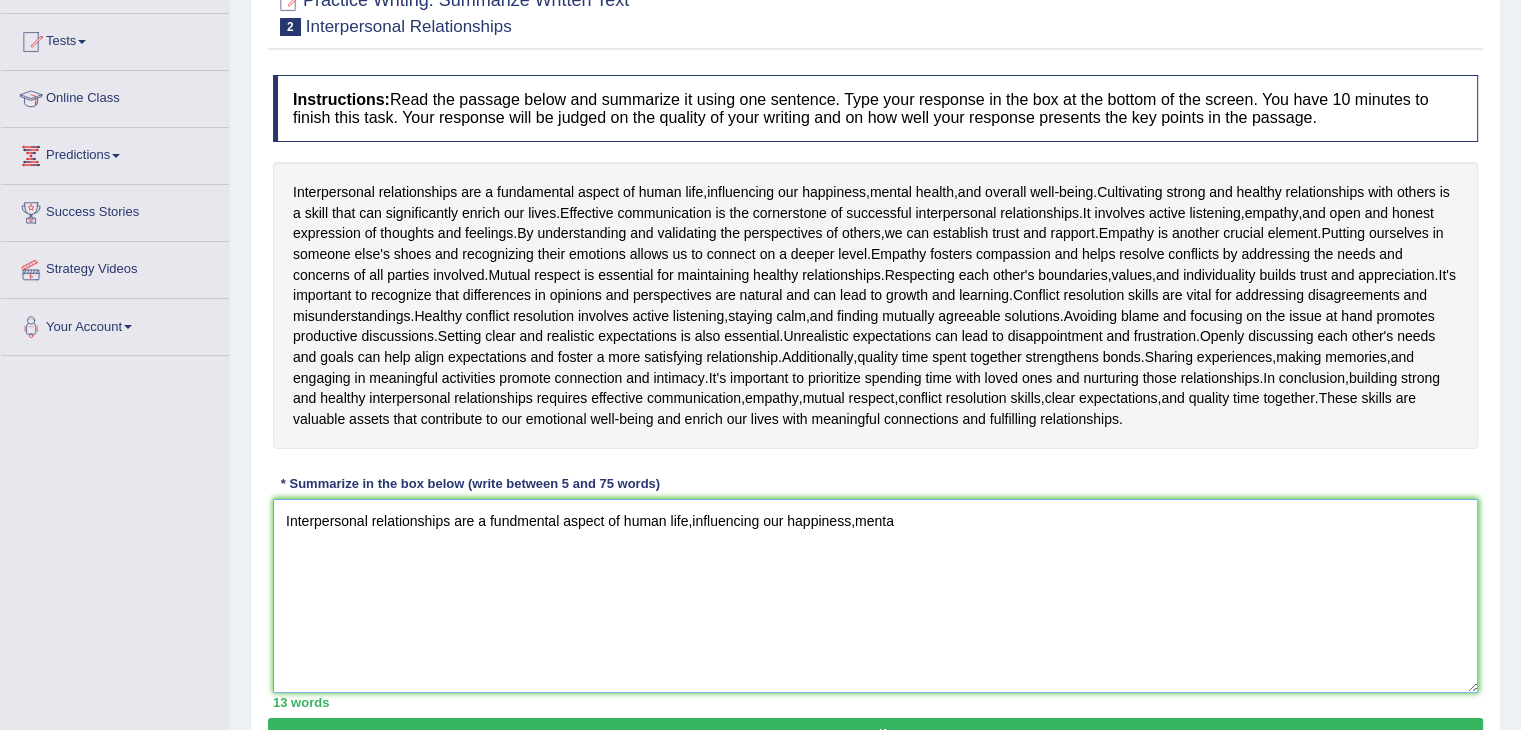 click on "Interpersonal relationships are a fundmental aspect of human life,influencing our happiness,menta" at bounding box center (875, 596) 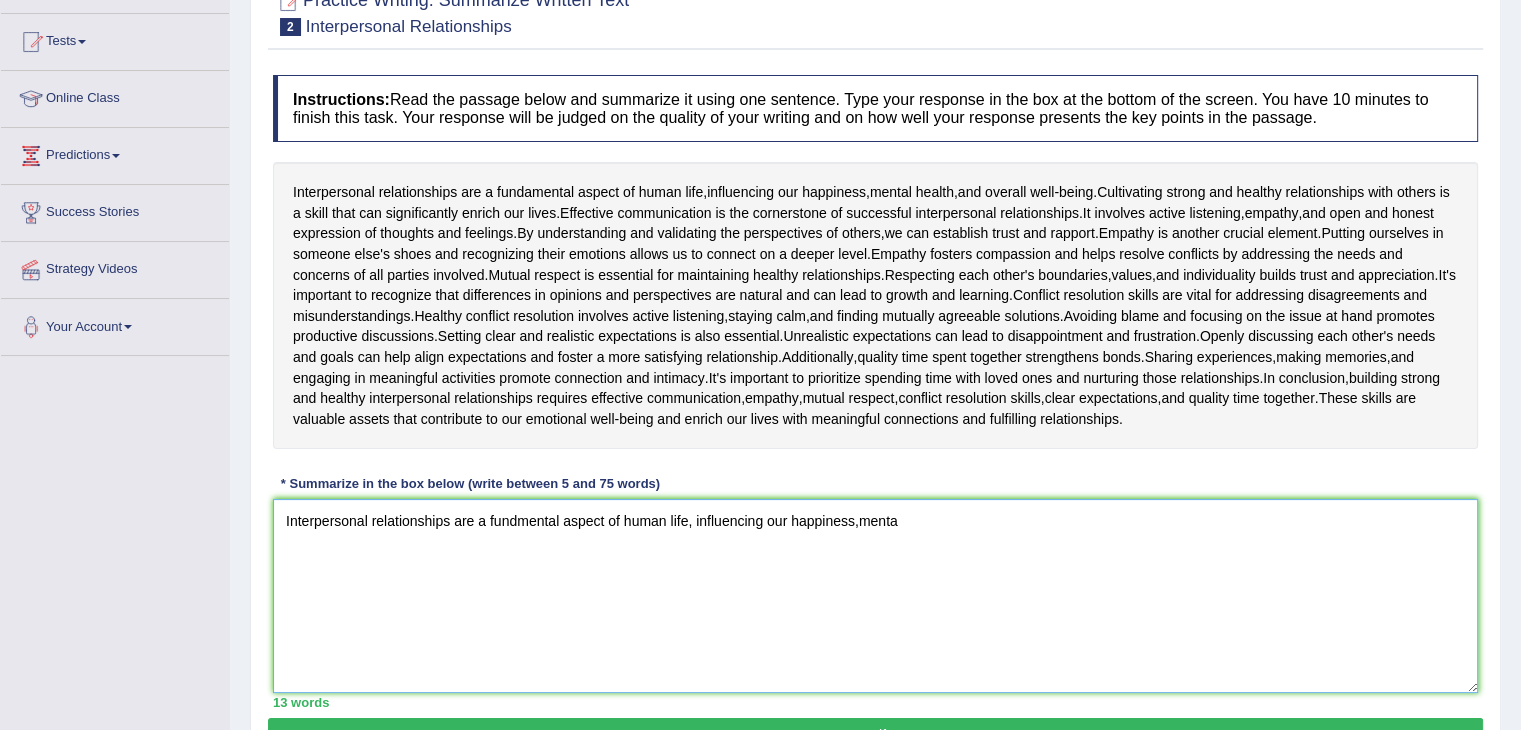 click on "Interpersonal relationships are a fundmental aspect of human life, influencing our happiness,menta" at bounding box center (875, 596) 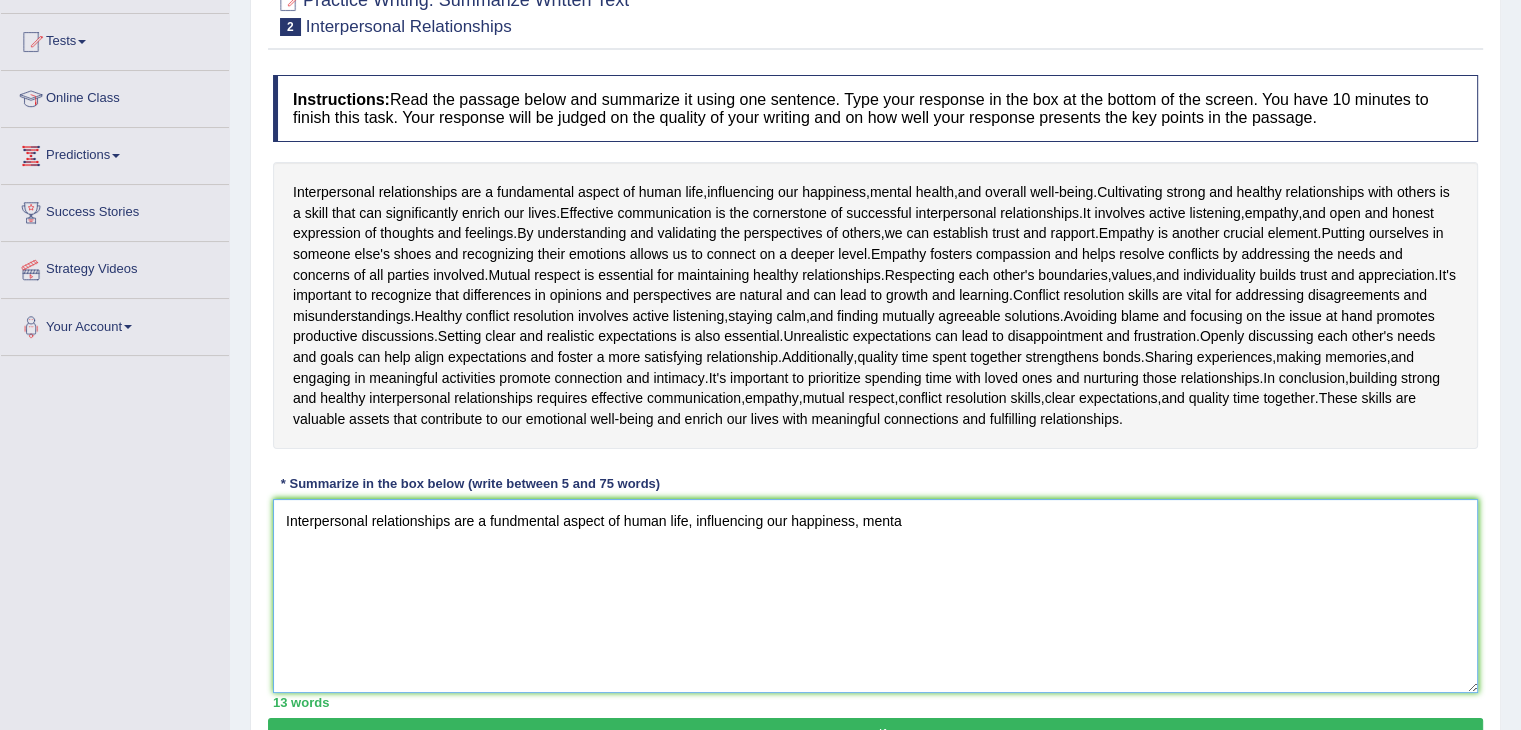 click on "Interpersonal relationships are a fundmental aspect of human life, influencing our happiness, menta" at bounding box center (875, 596) 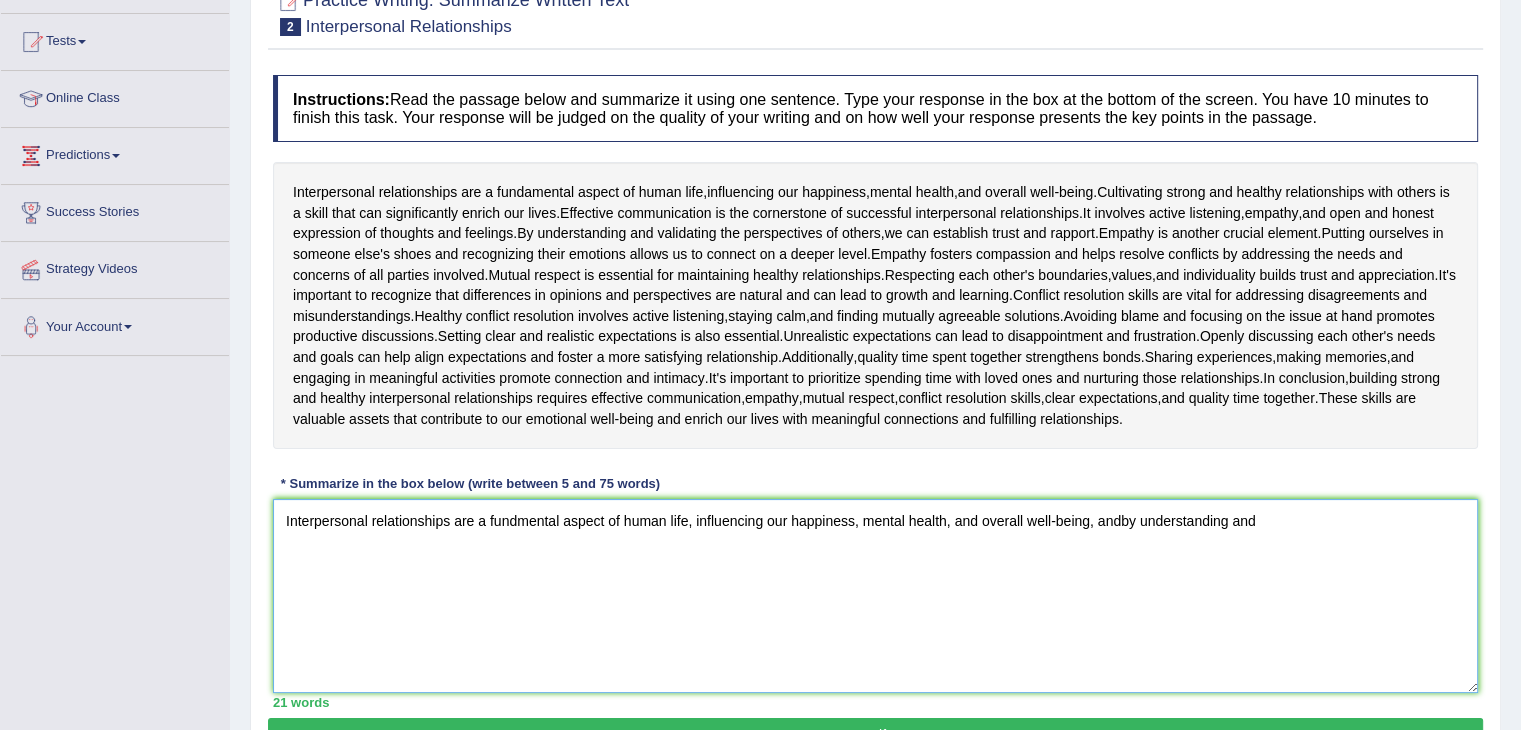 click on "Interpersonal relationships are a fundmental aspect of human life, influencing our happiness, mental health, and overall well-being, andby understanding and" at bounding box center (875, 596) 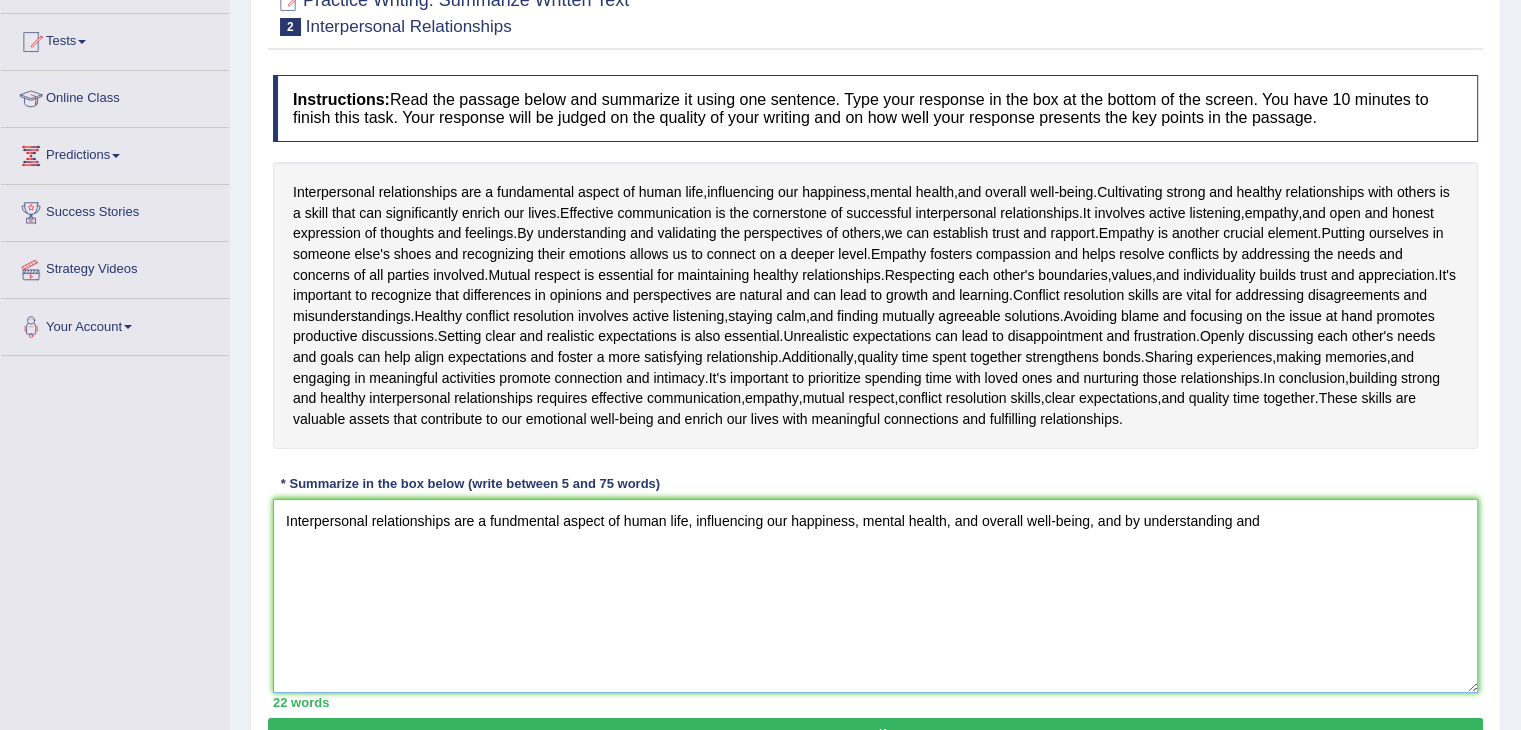 click on "Interpersonal relationships are a fundmental aspect of human life, influencing our happiness, mental health, and overall well-being, and by understanding and" at bounding box center [875, 596] 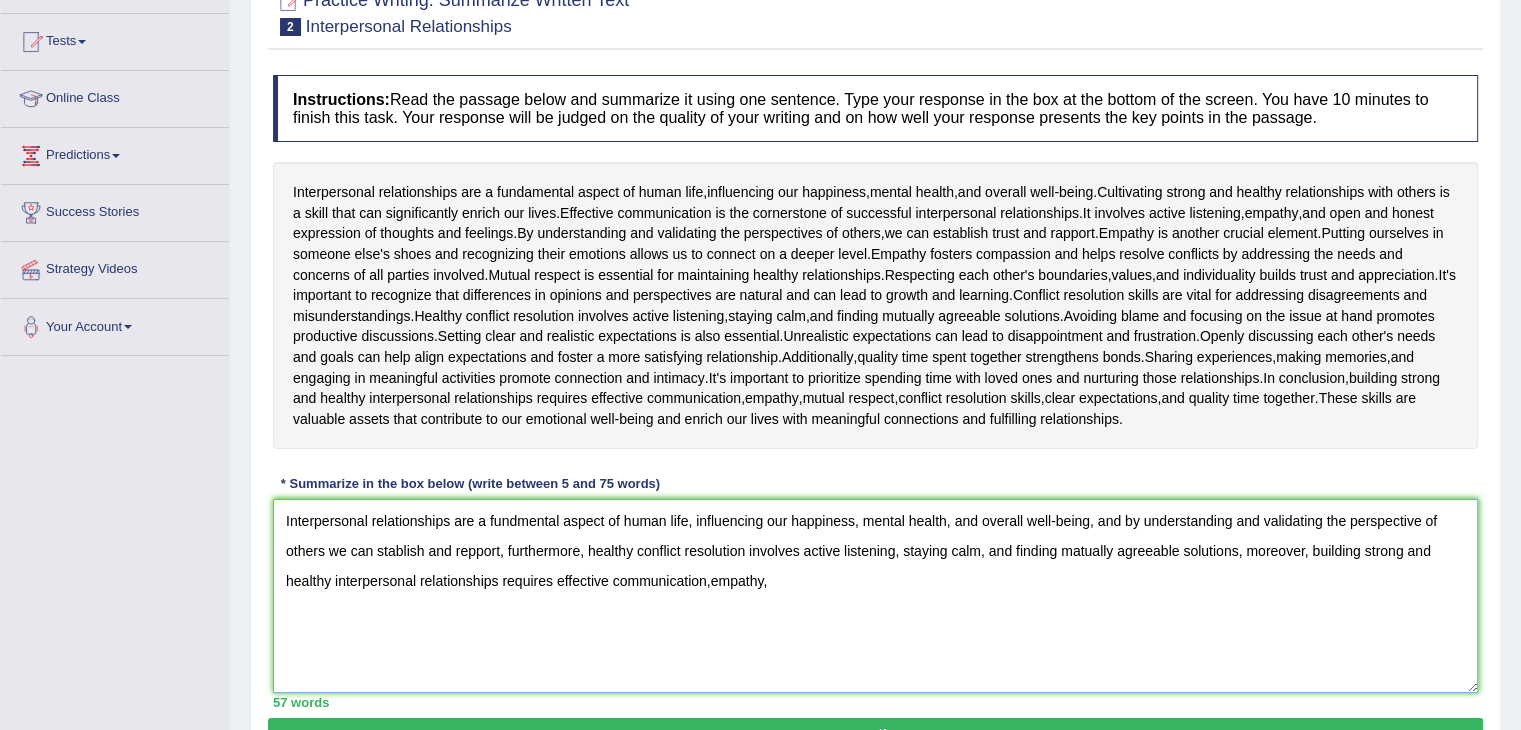 click on "Interpersonal relationships are a fundmental aspect of human life, influencing our happiness, mental health, and overall well-being, and by understanding and validating the perspective of others we can stablish and repport, furthermore, healthy conflict resolution involves active listening, staying calm, and finding matually agreeable solutions, moreover, building strong and healthy interpersonal relationships requires effective communication,empathy," at bounding box center (875, 596) 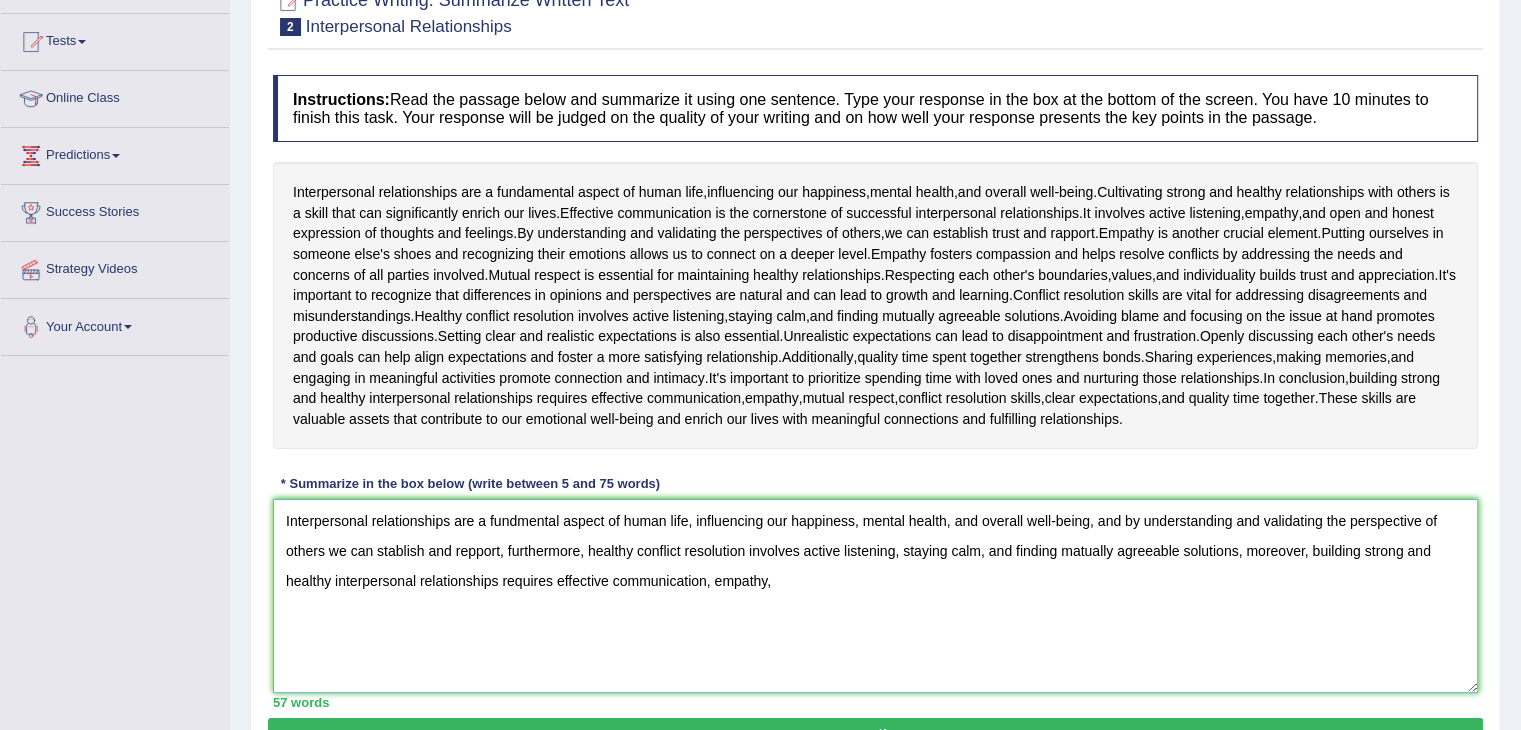 click on "Interpersonal relationships are a fundmental aspect of human life, influencing our happiness, mental health, and overall well-being, and by understanding and validating the perspective of others we can stablish and repport, furthermore, healthy conflict resolution involves active listening, staying calm, and finding matually agreeable solutions, moreover, building strong and healthy interpersonal relationships requires effective communication, empathy," at bounding box center (875, 596) 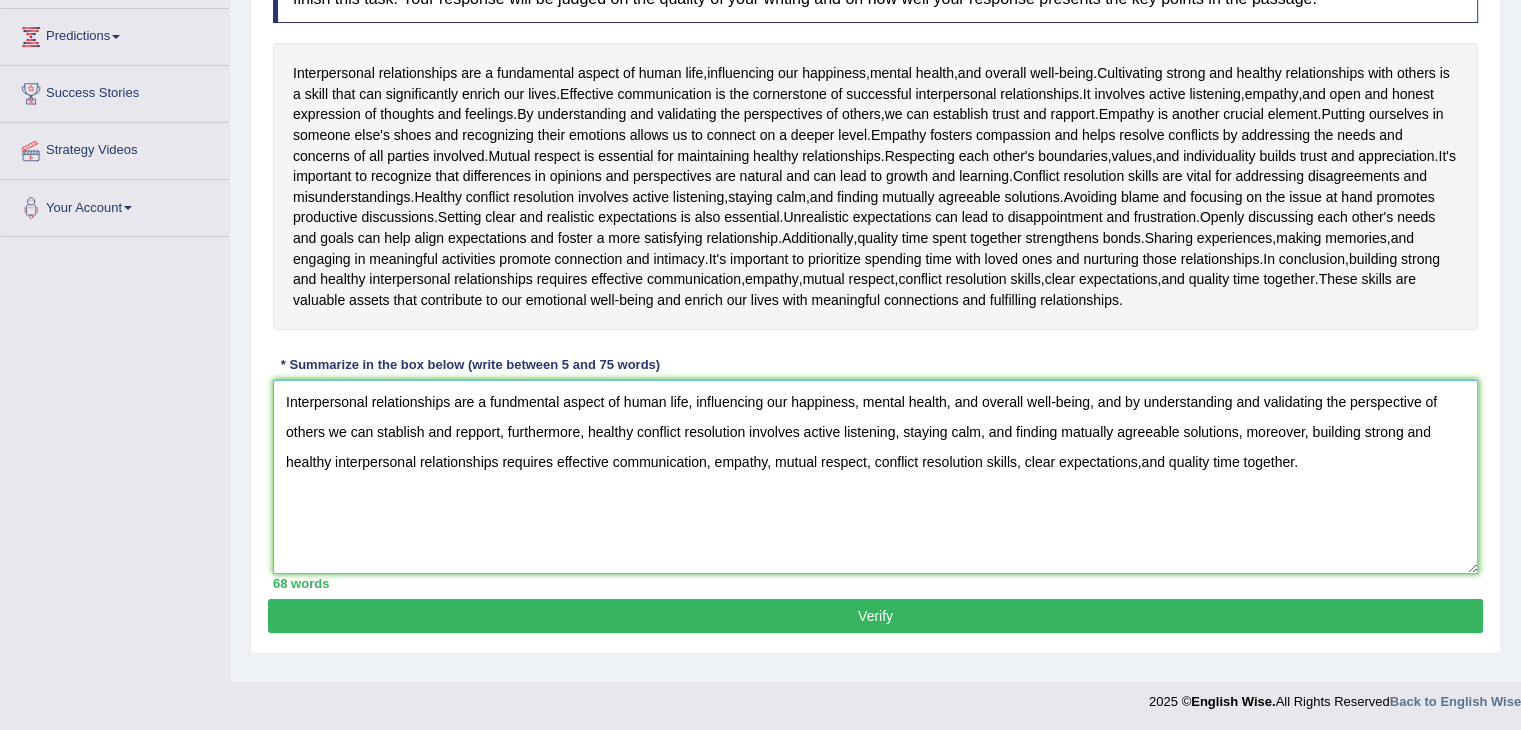 scroll, scrollTop: 320, scrollLeft: 0, axis: vertical 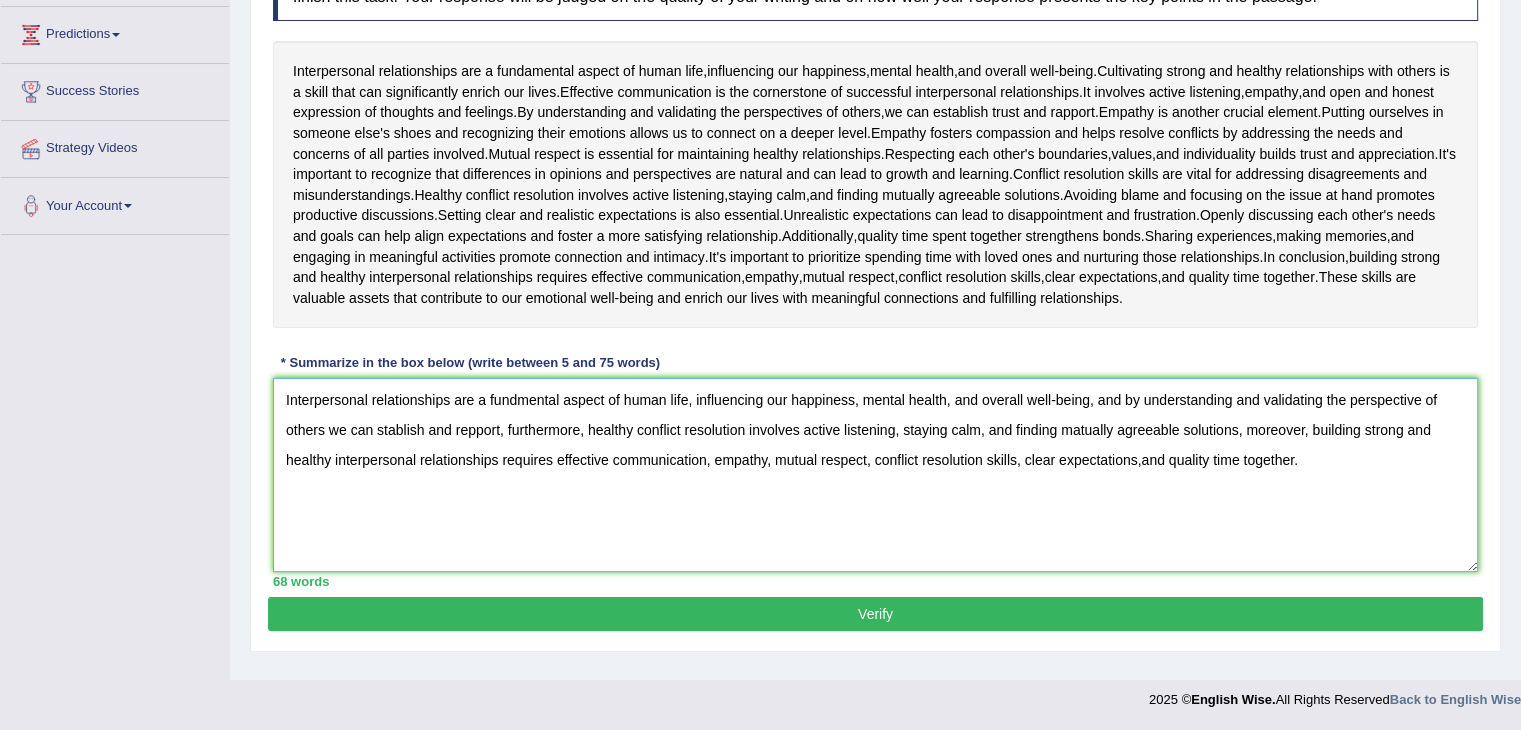 type on "Interpersonal relationships are a fundmental aspect of human life, influencing our happiness, mental health, and overall well-being, and by understanding and validating the perspective of others we can stablish and repport, furthermore, healthy conflict resolution involves active listening, staying calm, and finding matually agreeable solutions, moreover, building strong and healthy interpersonal relationships requires effective communication, empathy, mutual respect, conflict resolution skills, clear expectations,and quality time together." 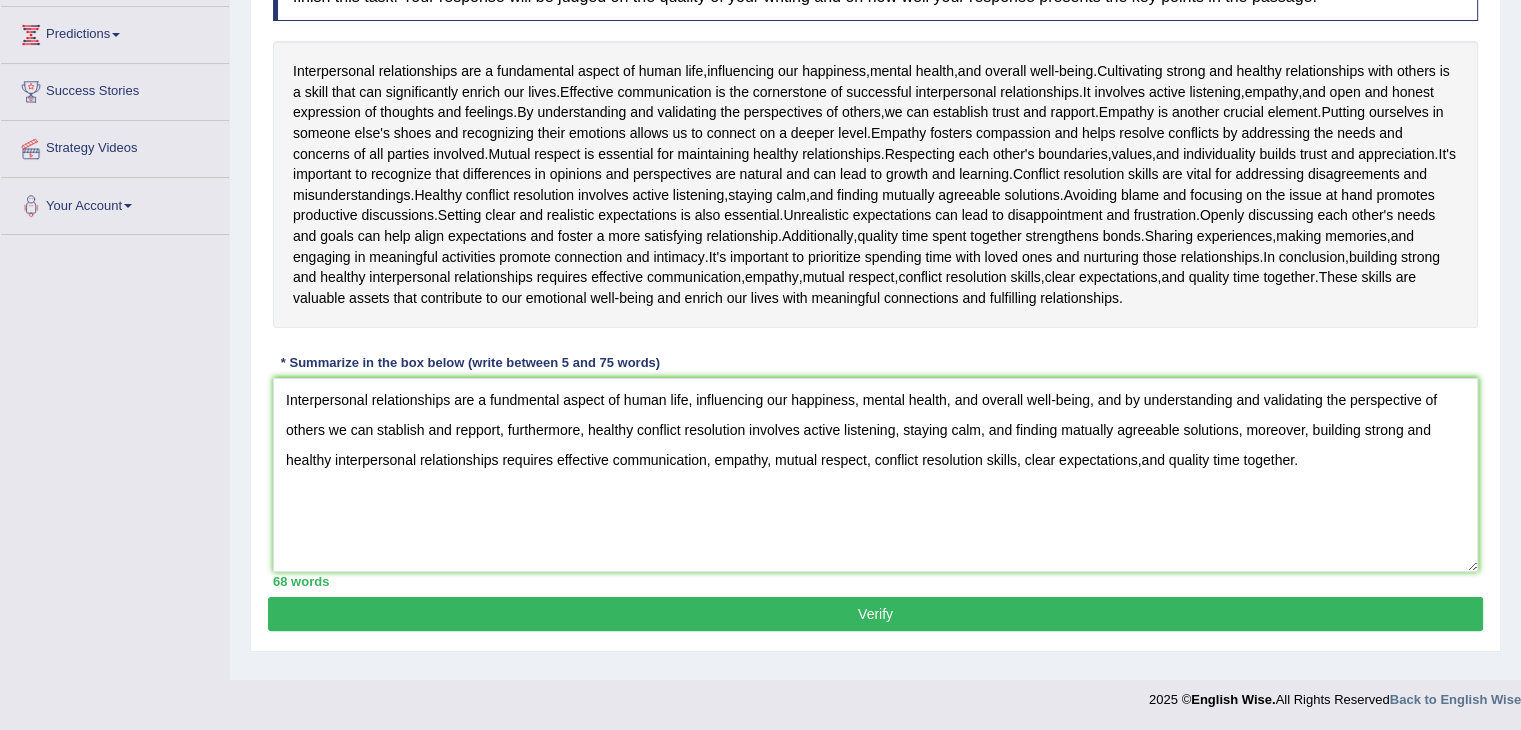 click on "Verify" at bounding box center (875, 614) 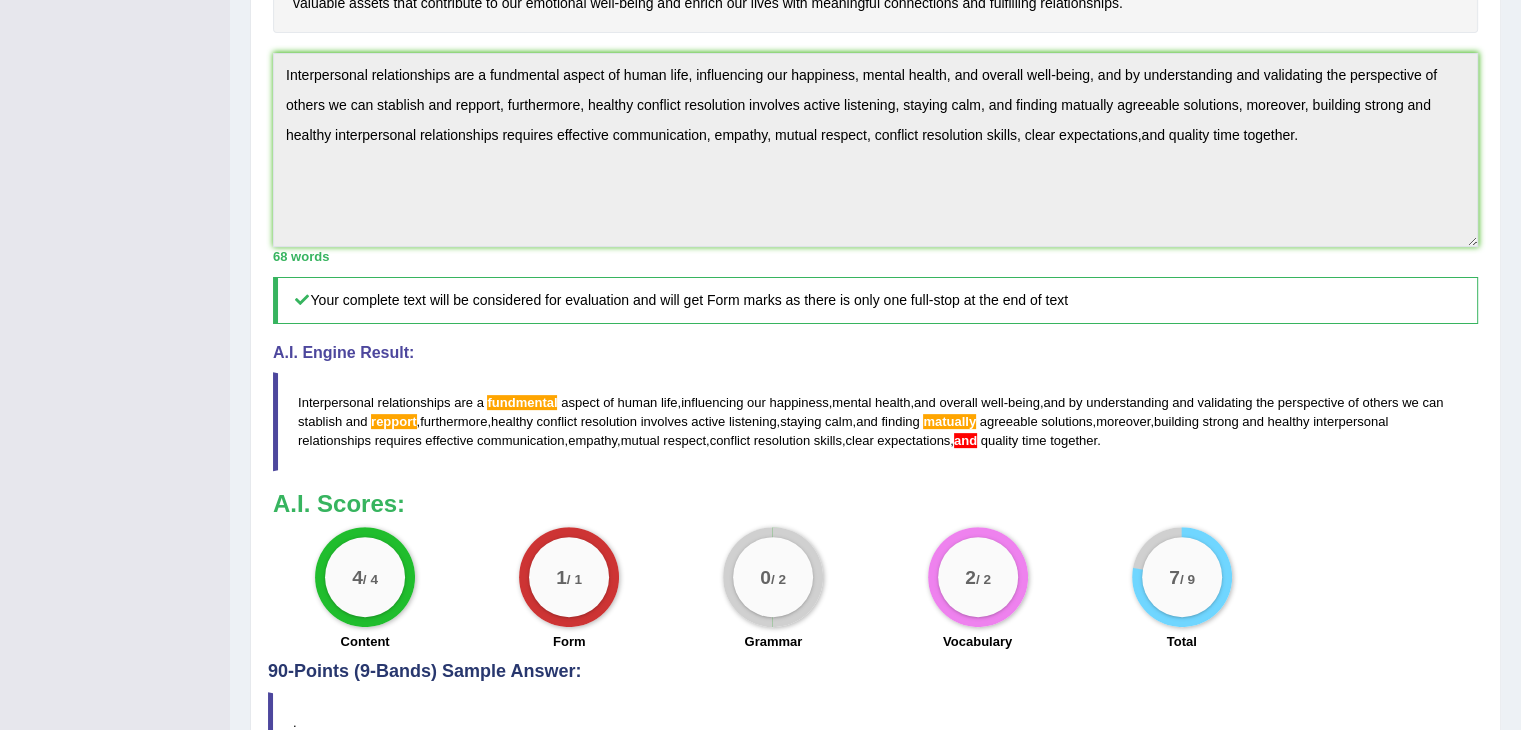 scroll, scrollTop: 617, scrollLeft: 0, axis: vertical 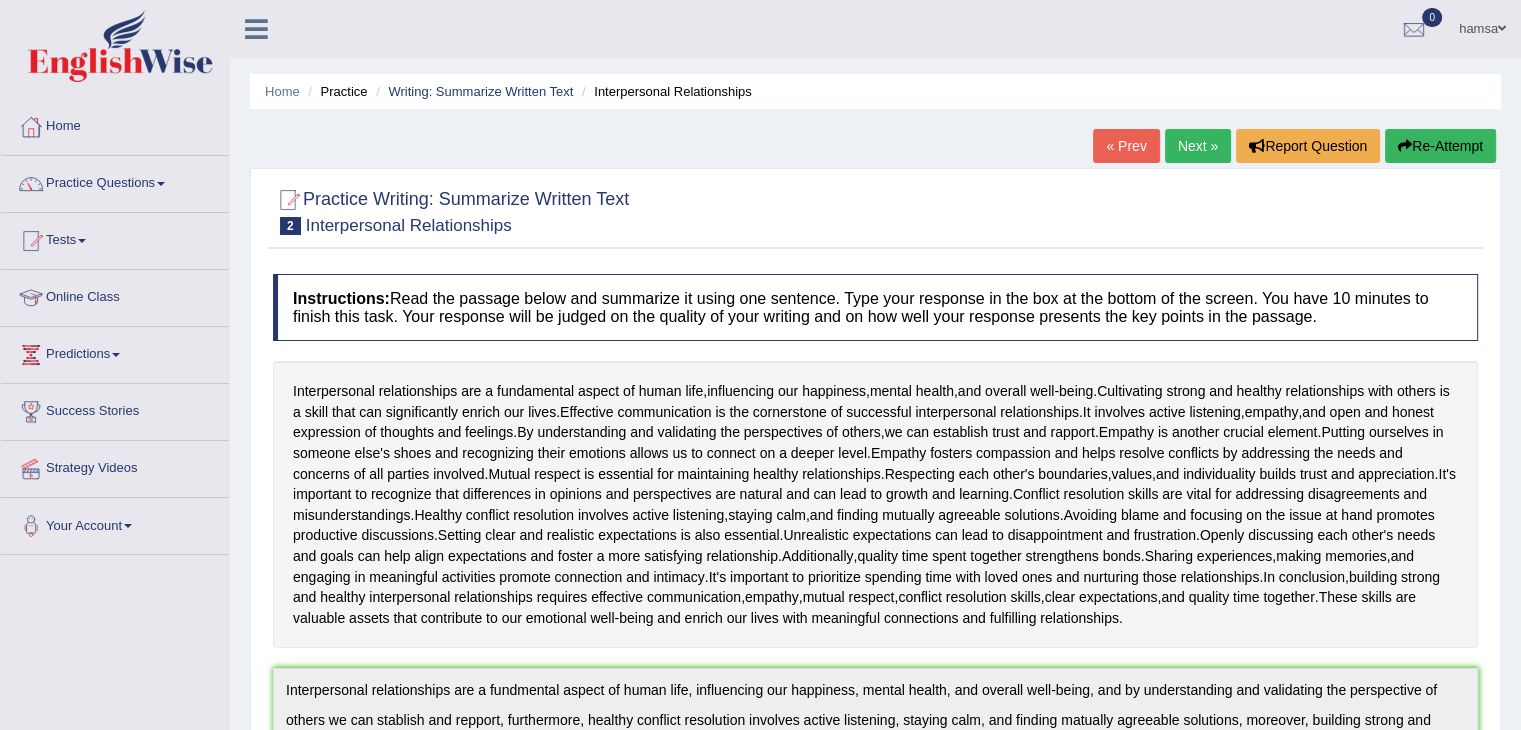 click on "Next »" at bounding box center (1198, 146) 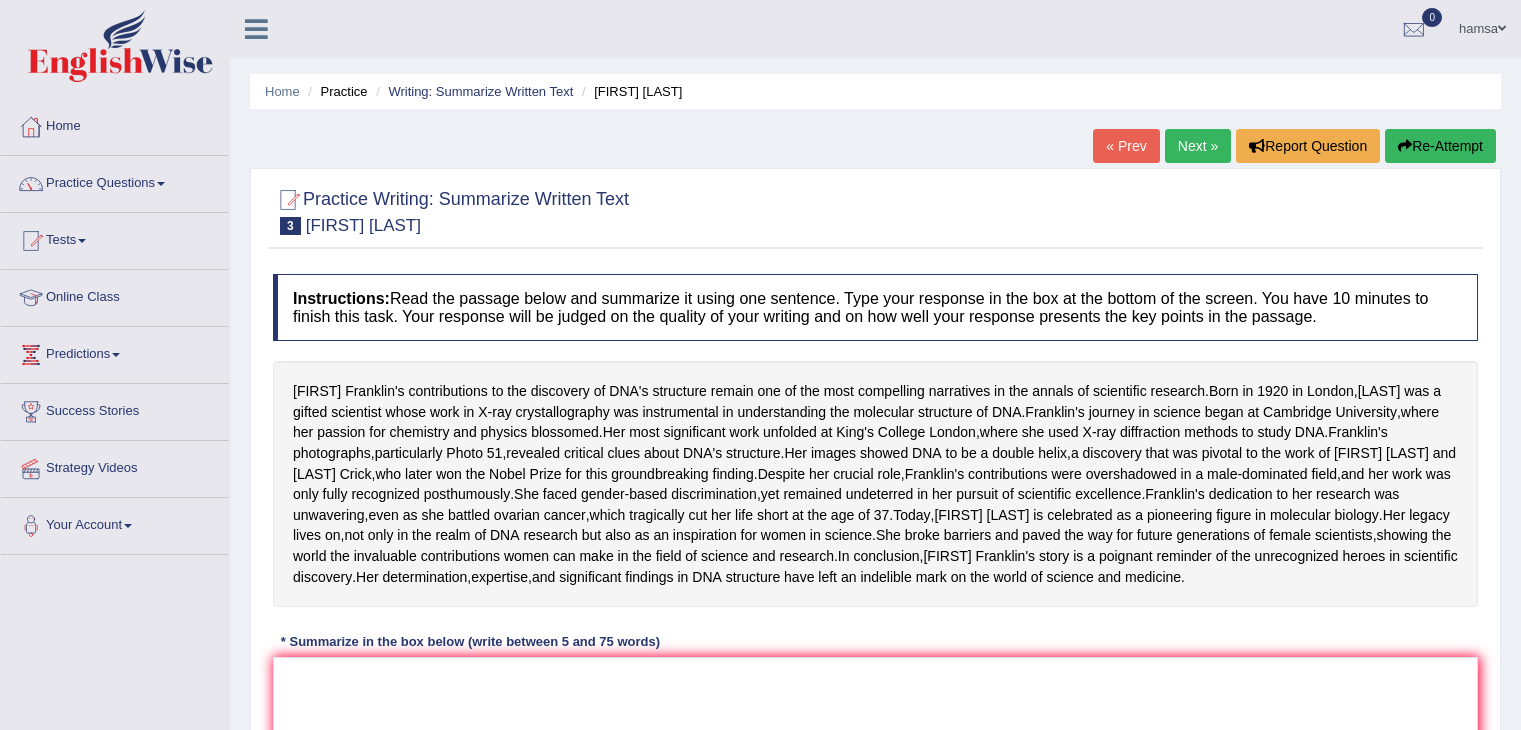 scroll, scrollTop: 0, scrollLeft: 0, axis: both 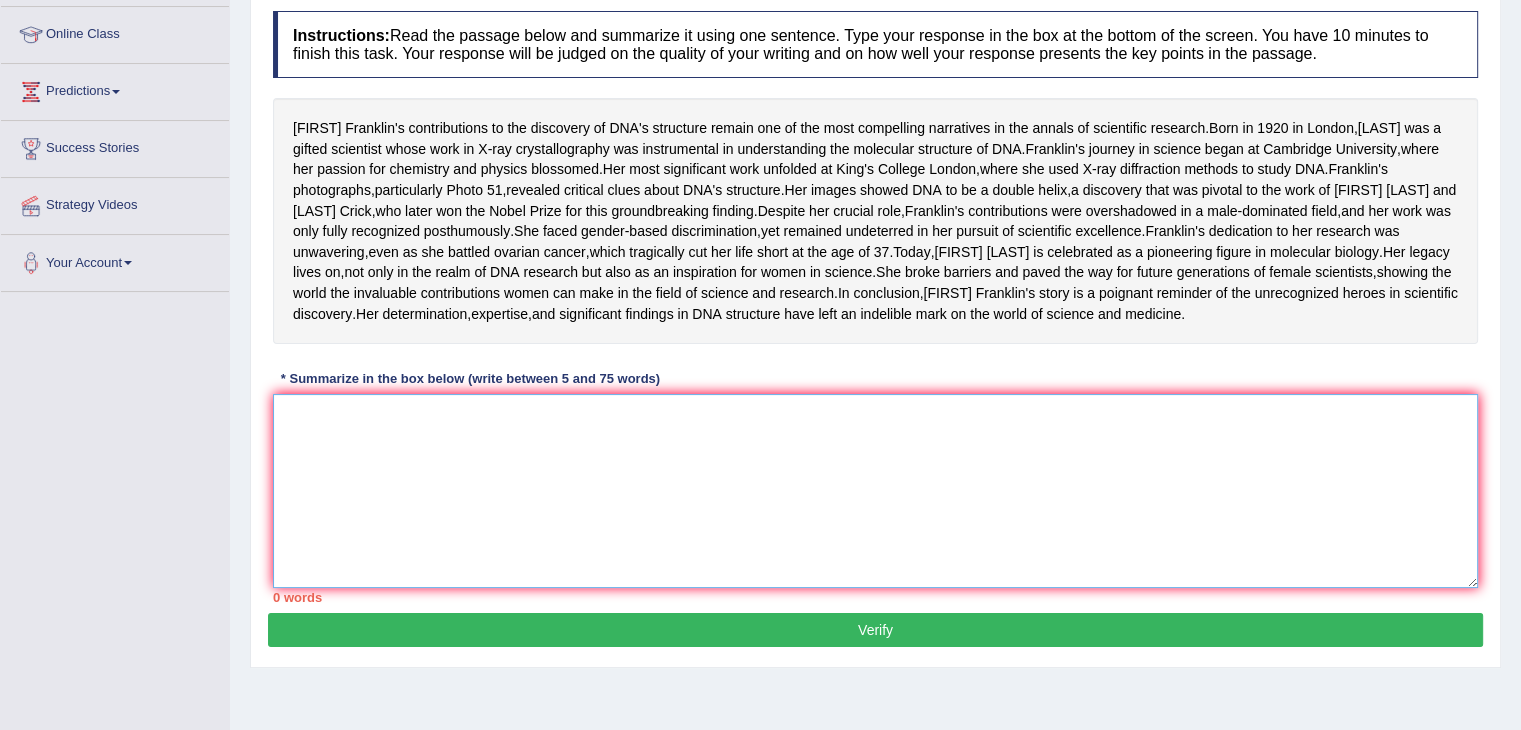 click at bounding box center (875, 491) 